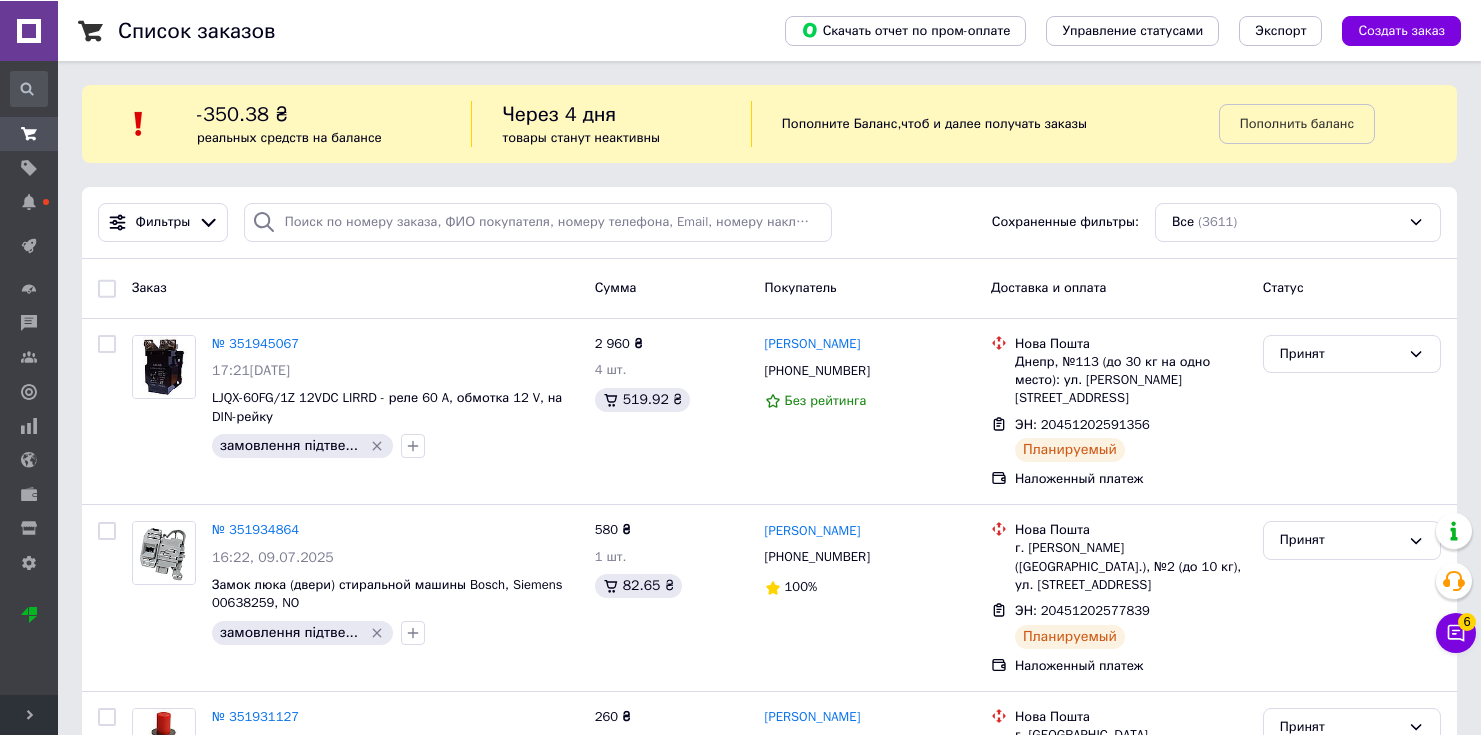 scroll, scrollTop: 0, scrollLeft: 0, axis: both 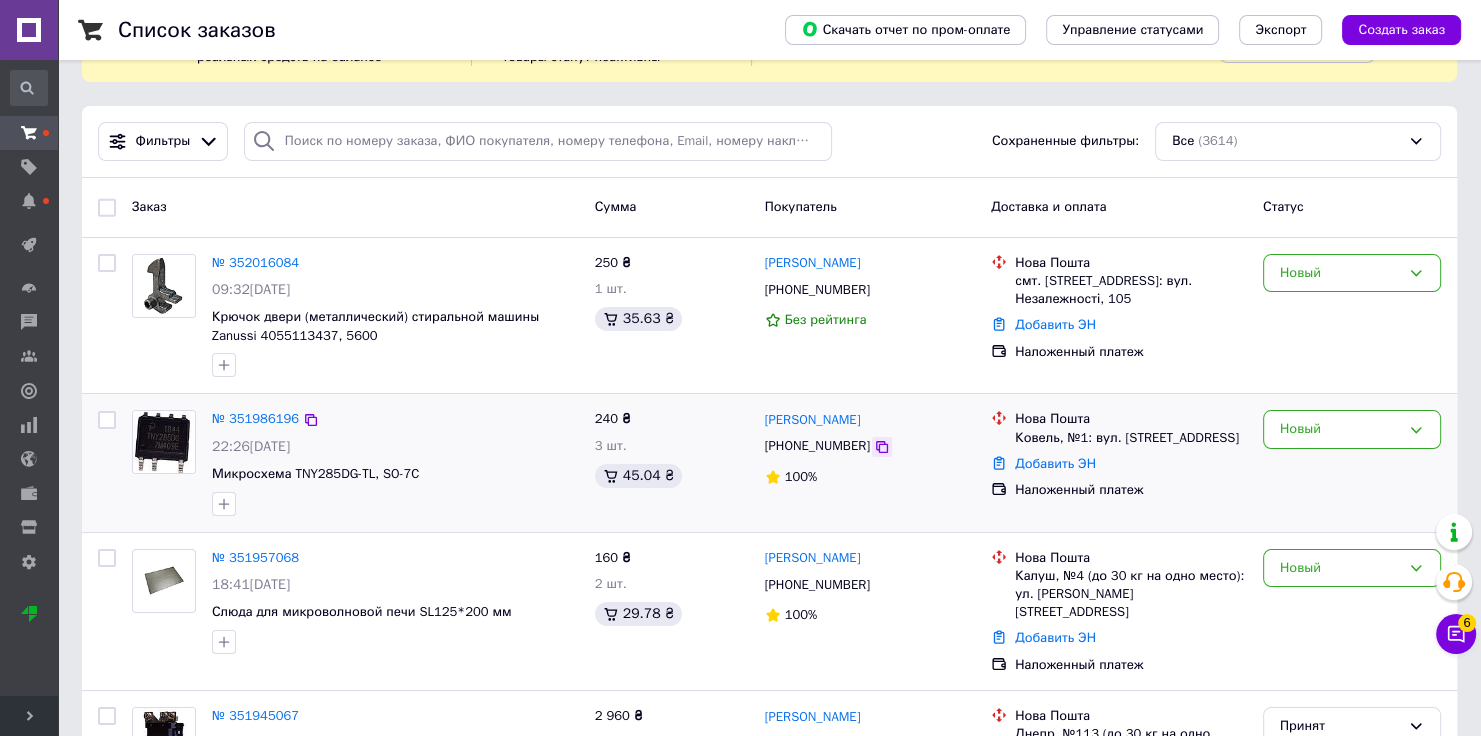 click 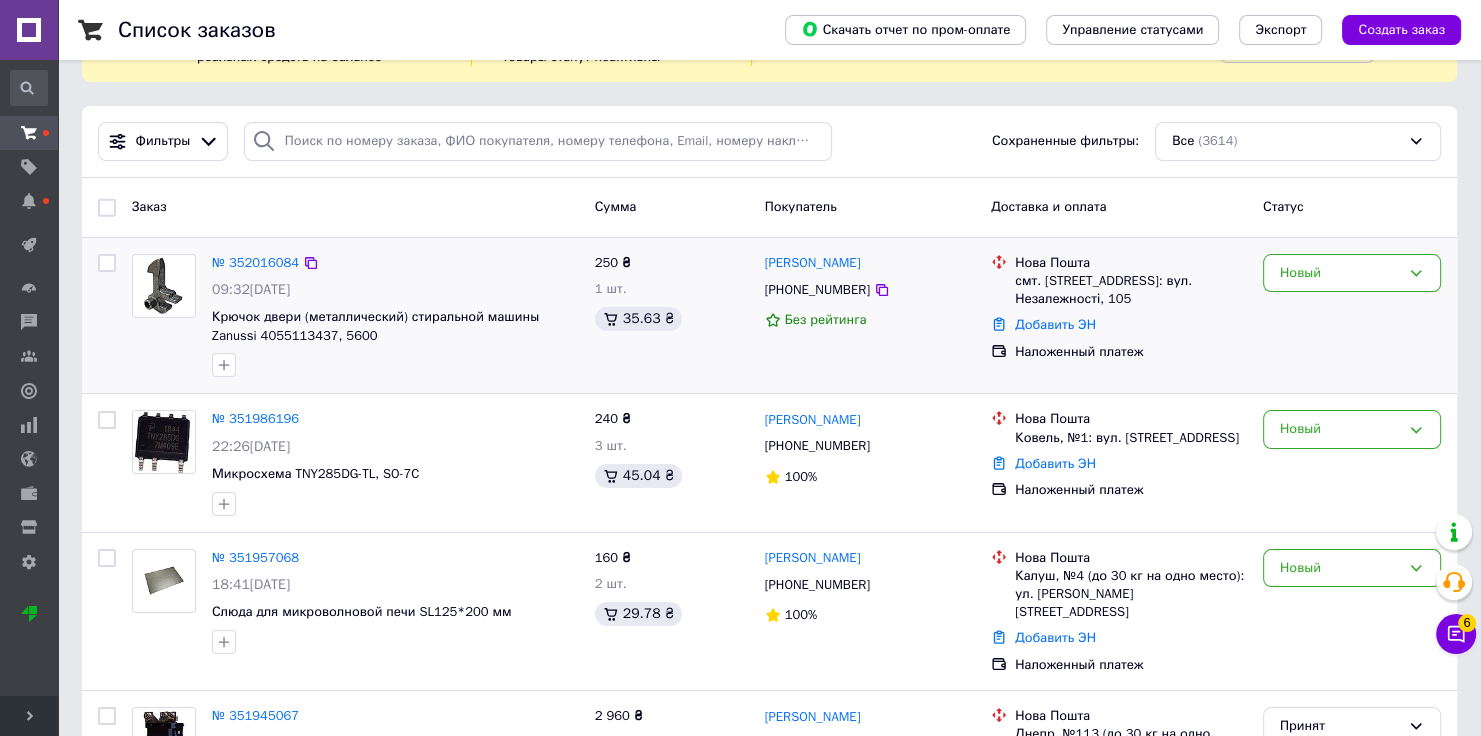 click on "№ 352016084 09:32[DATE] Крючок двери (металлический) стиральной машины Zanussi 4055113437, 5600 250 ₴ 1 шт. 35.63 ₴ [PERSON_NAME] [PHONE_NUMBER] Без рейтинга [GEOGRAPHIC_DATA]. [STREET_ADDRESS]: вул. Незалежності, 105 Добавить ЭН Наложенный платеж Новый" at bounding box center [769, 316] 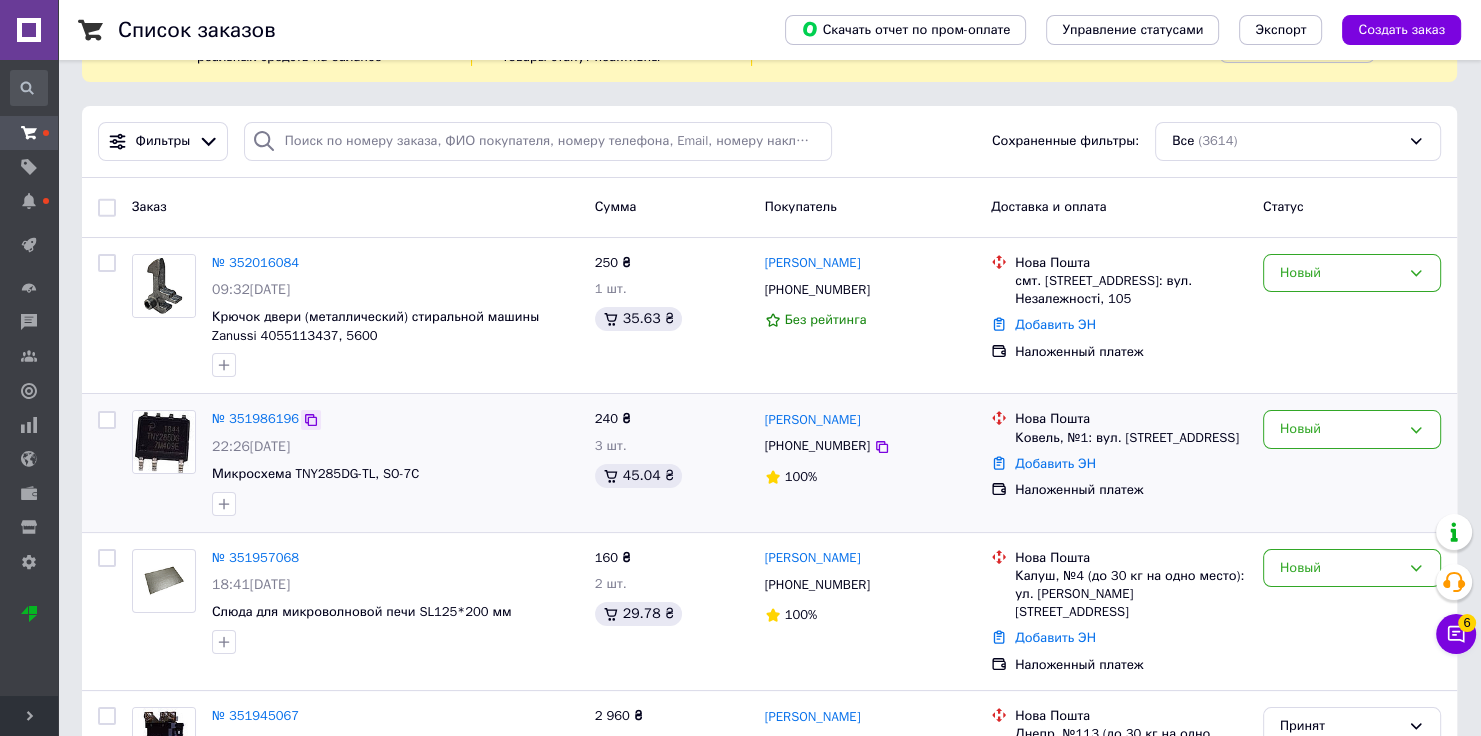 click 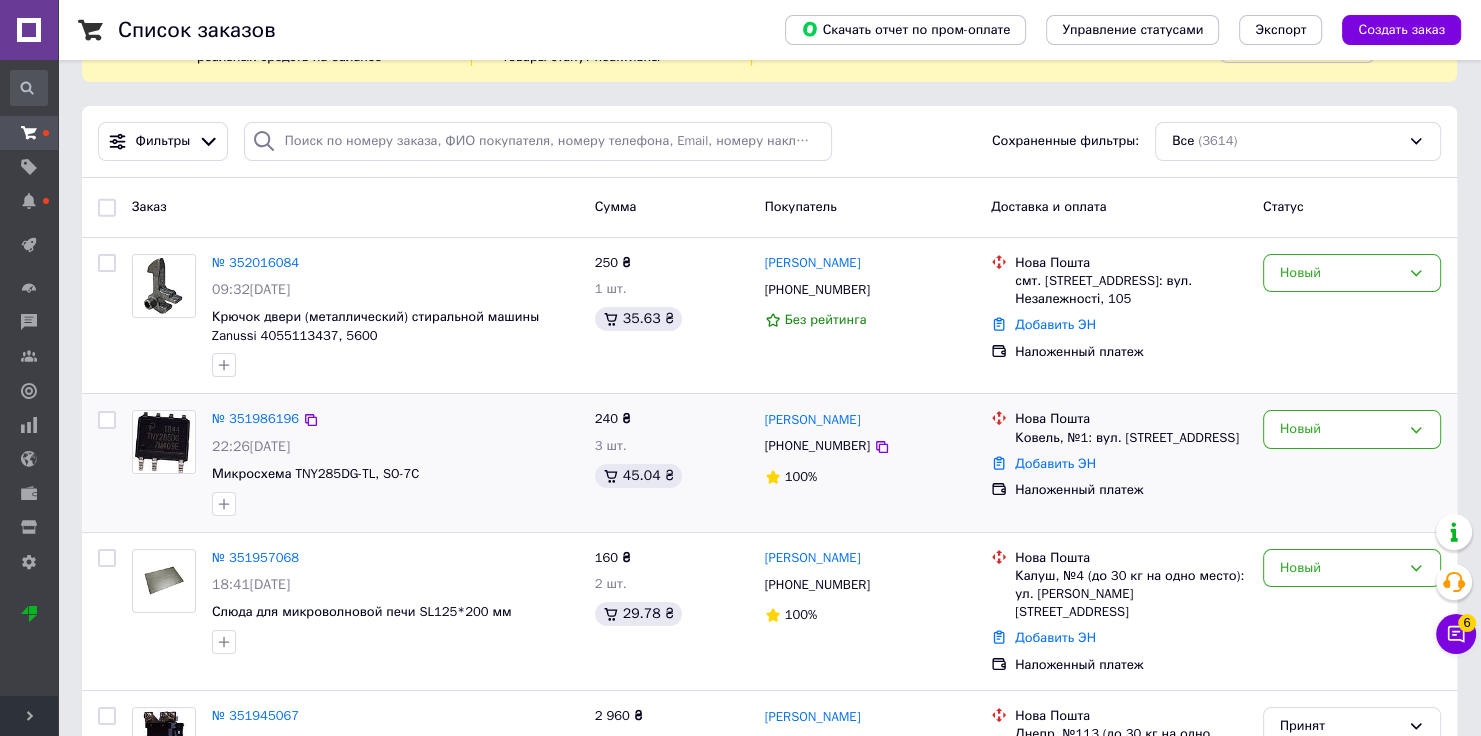 click on "[GEOGRAPHIC_DATA], №1: вул. [STREET_ADDRESS]" at bounding box center (1119, 428) 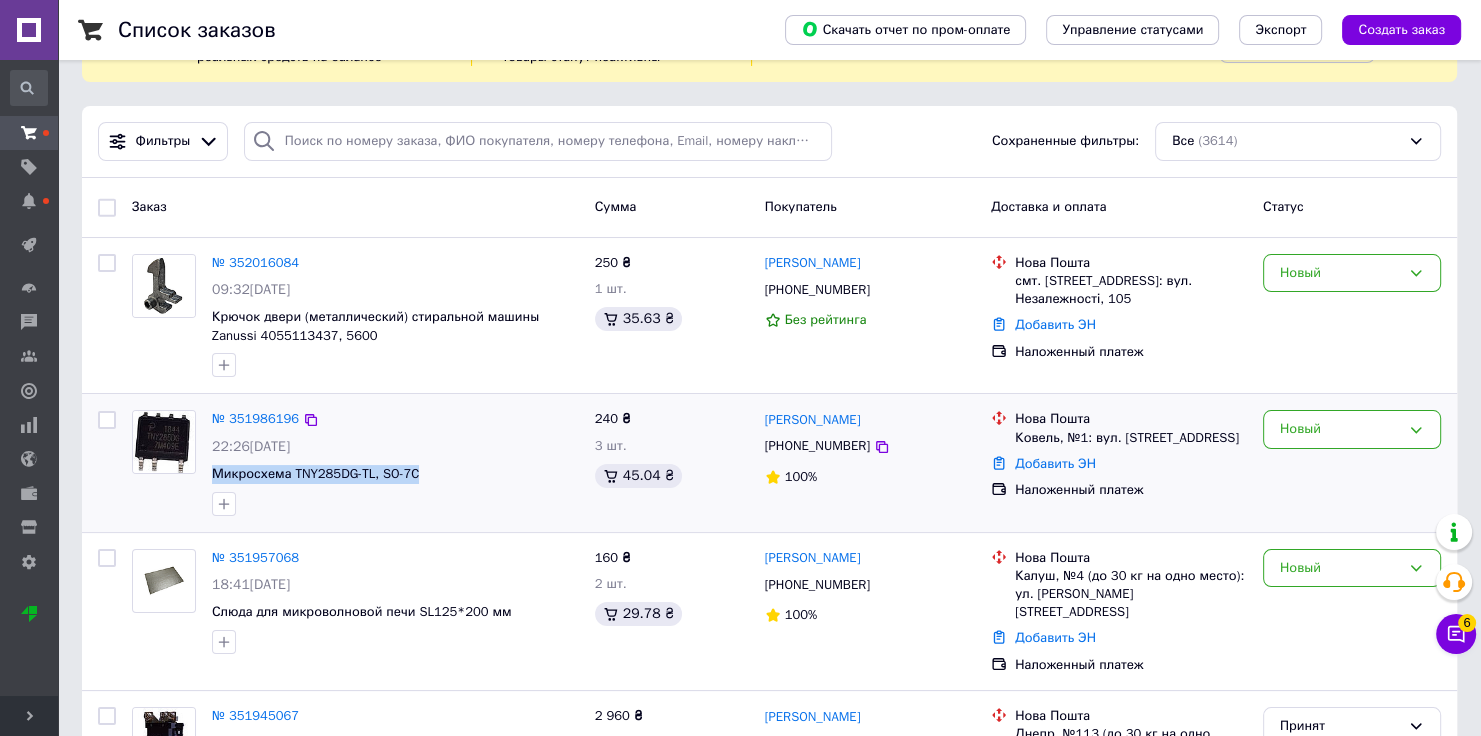 drag, startPoint x: 460, startPoint y: 466, endPoint x: 208, endPoint y: 473, distance: 252.0972 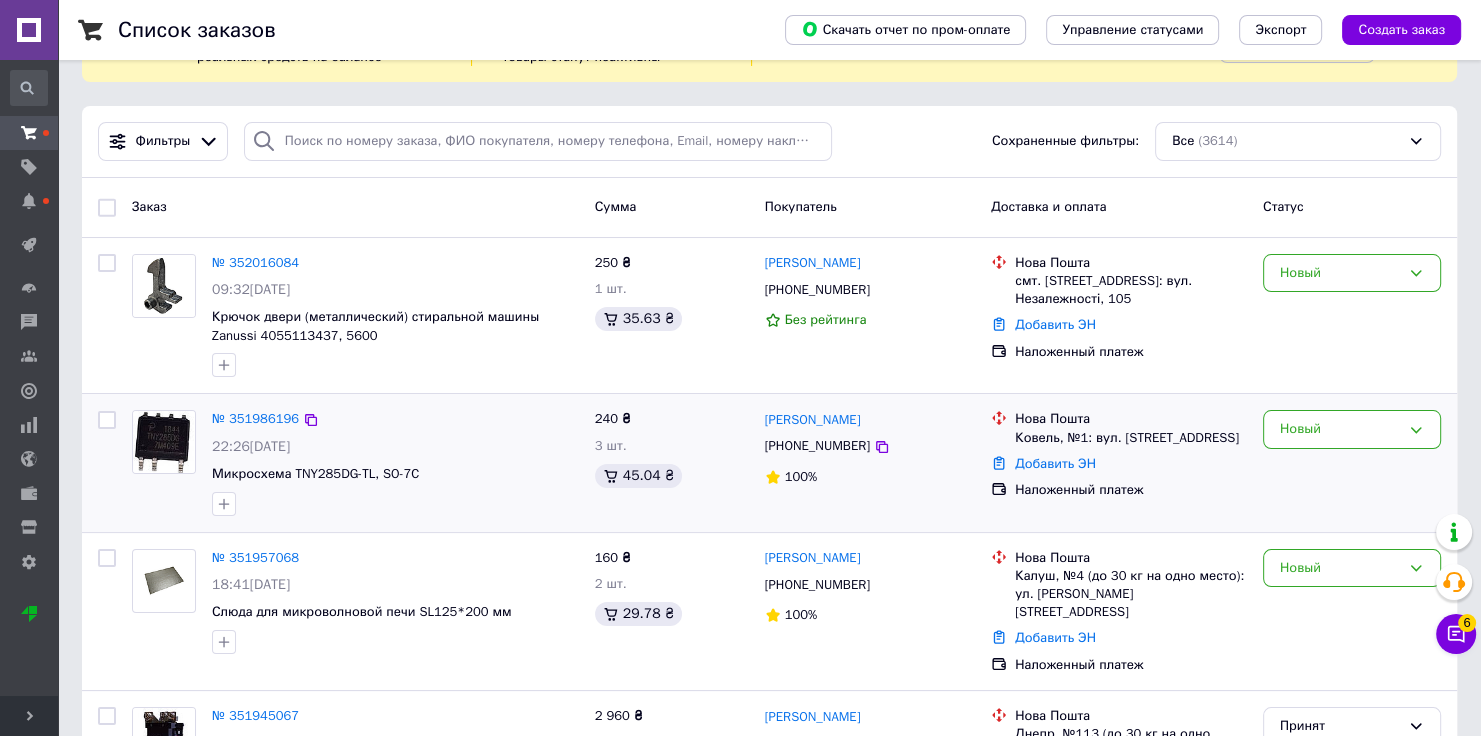 click on "Ковель, №1: вул. [STREET_ADDRESS]" at bounding box center [1131, 438] 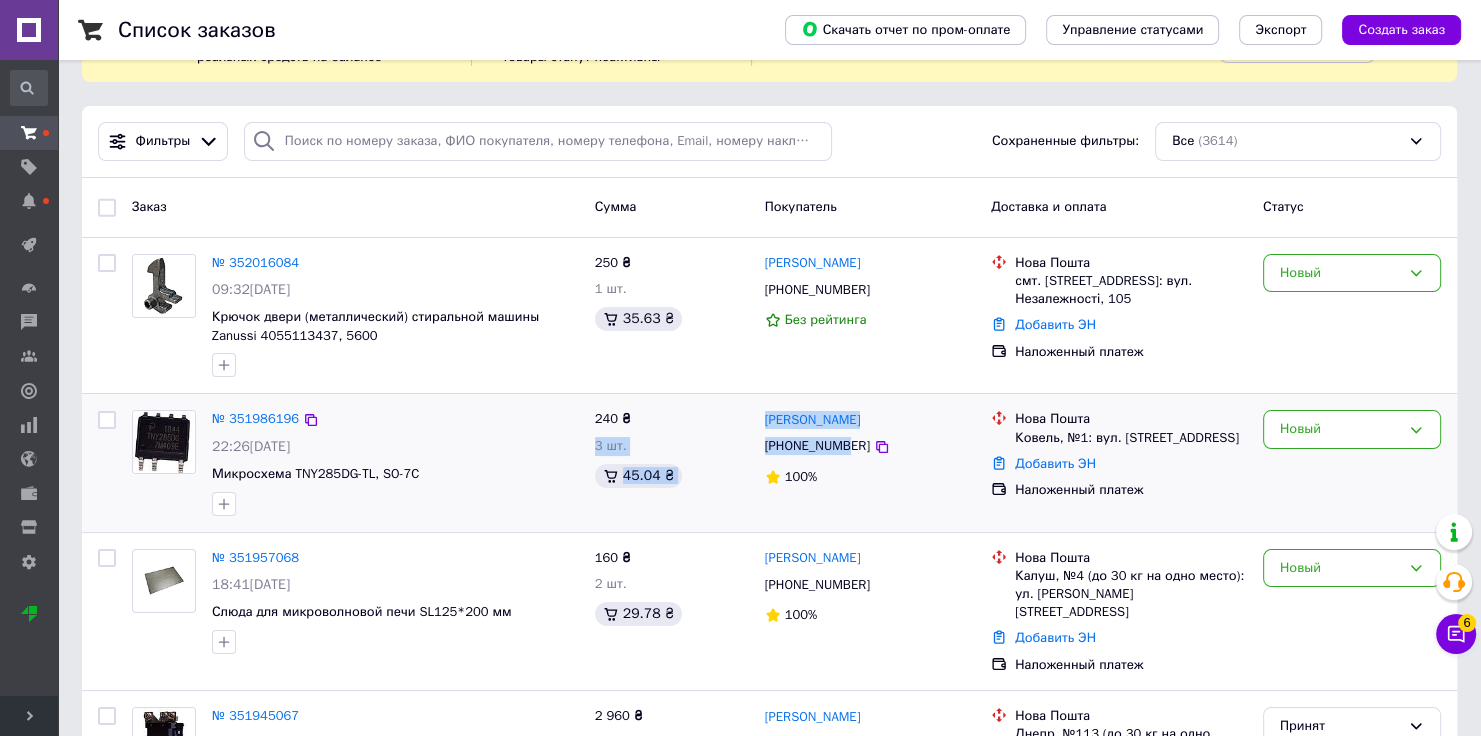 drag, startPoint x: 755, startPoint y: 413, endPoint x: 844, endPoint y: 436, distance: 91.92388 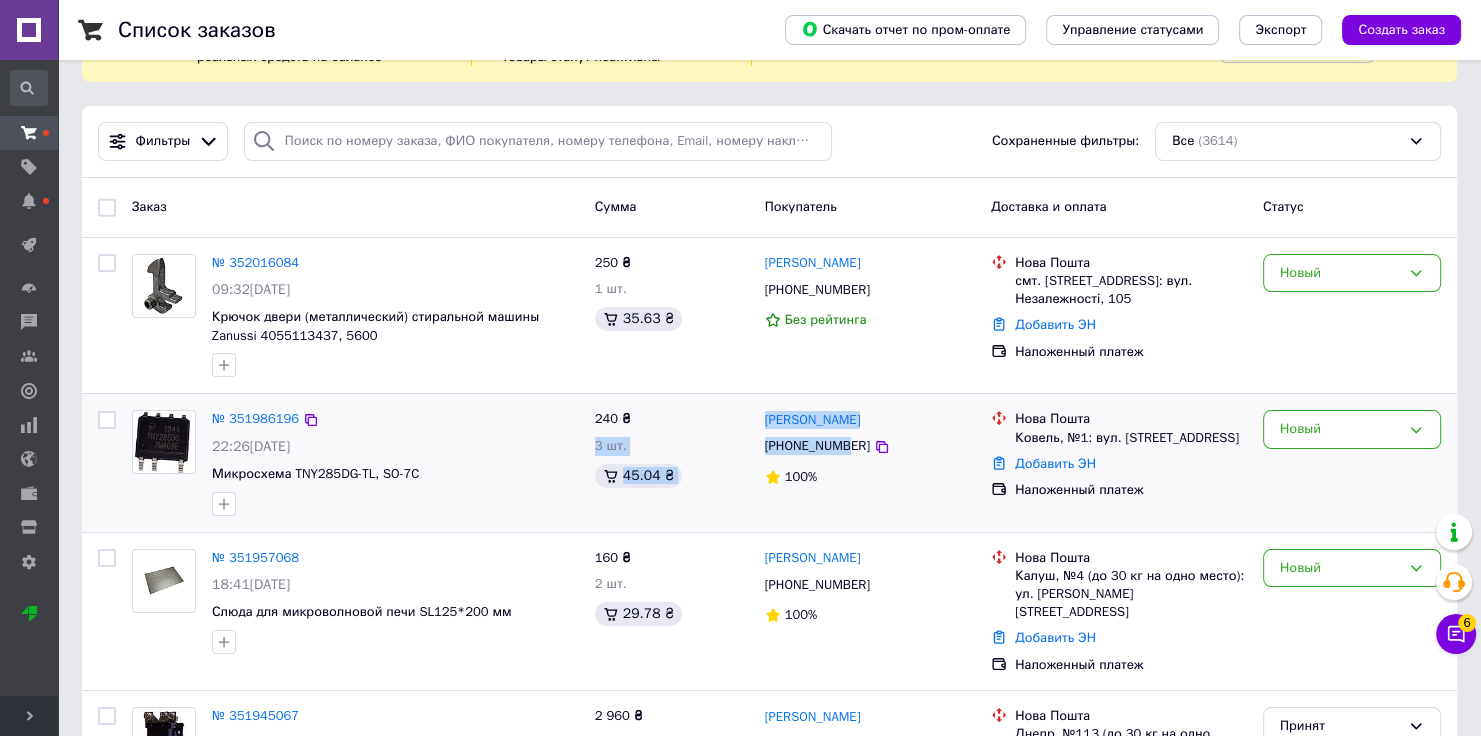 click on "№ 351986196 22:26[DATE] Микросхема TNY285DG-TL, SO-7C 240 ₴ 3 шт. 45.04 ₴ [PERSON_NAME] [PHONE_NUMBER] 100% [GEOGRAPHIC_DATA], №1: вул. Володимирська, 135 Добавить ЭН Наложенный платеж Новый" at bounding box center [769, 462] 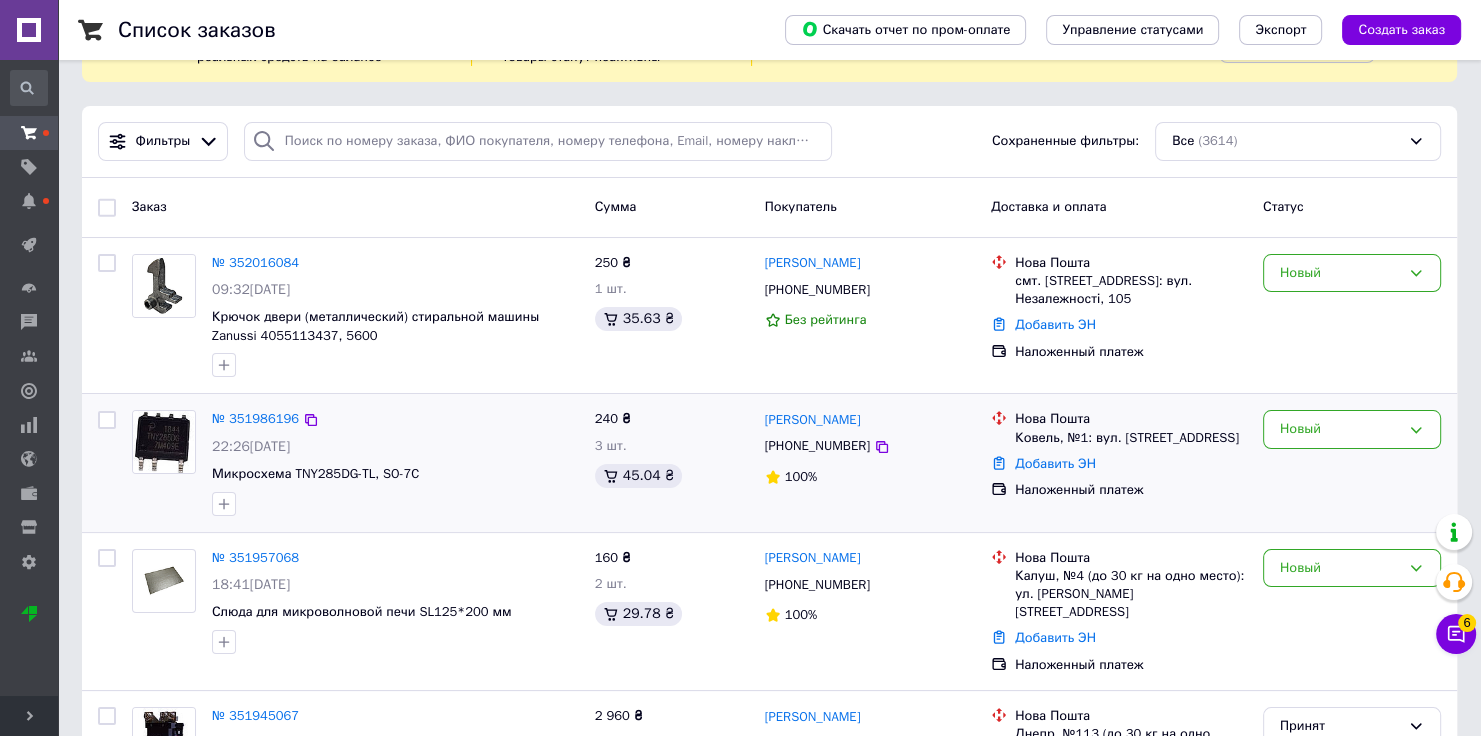 click on "100%" at bounding box center (870, 477) 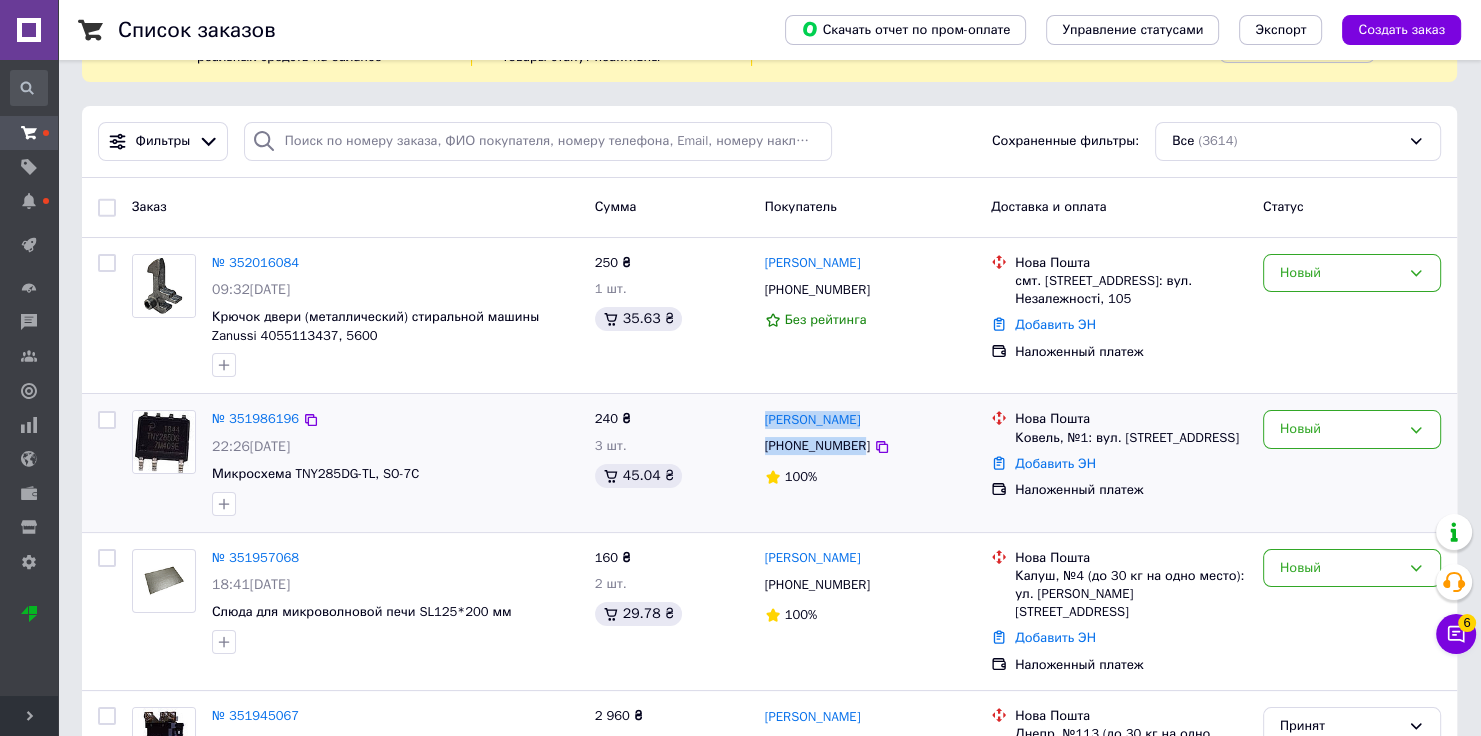 drag, startPoint x: 764, startPoint y: 416, endPoint x: 856, endPoint y: 444, distance: 96.16652 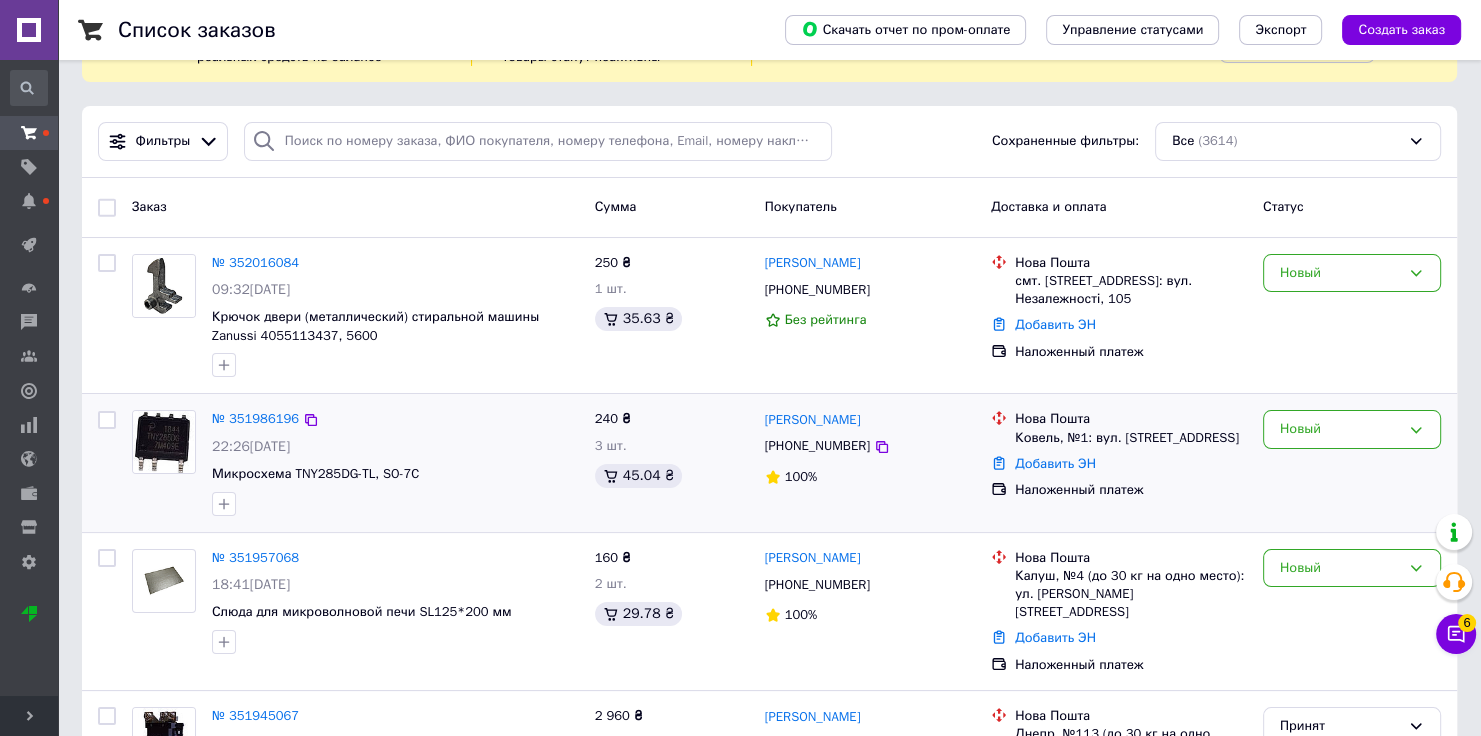 click on "Добавить ЭН" at bounding box center (1131, 464) 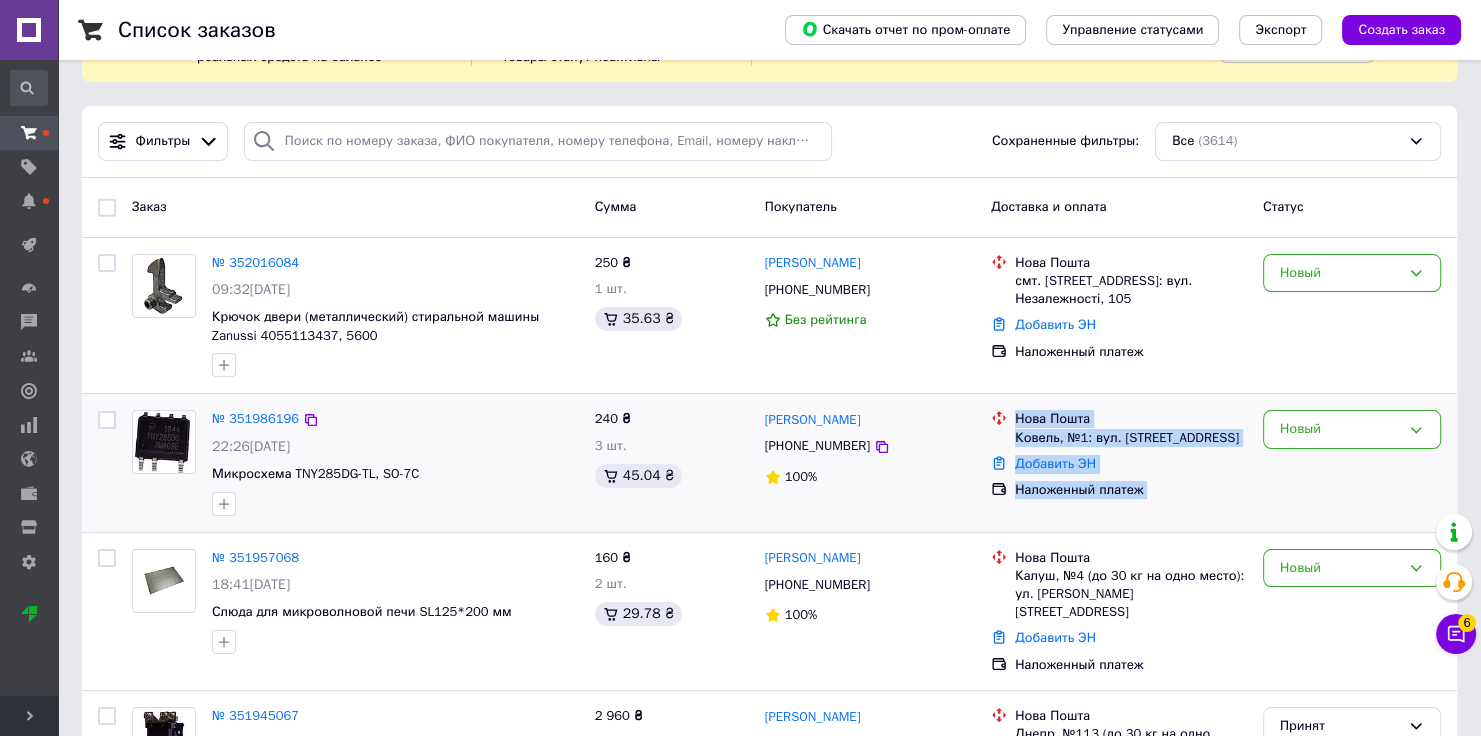 drag, startPoint x: 1015, startPoint y: 416, endPoint x: 1255, endPoint y: 437, distance: 240.91699 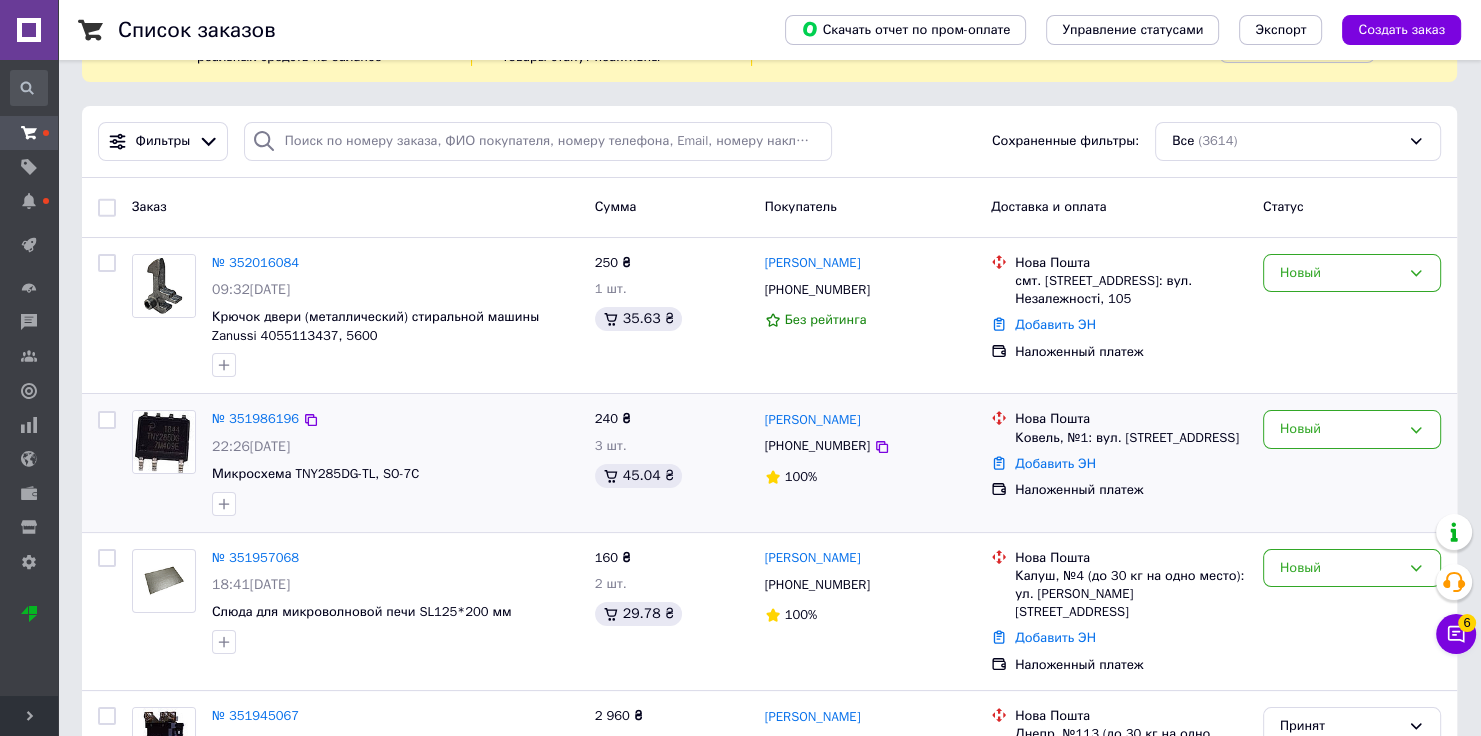 drag, startPoint x: 1239, startPoint y: 436, endPoint x: 1015, endPoint y: 420, distance: 224.5707 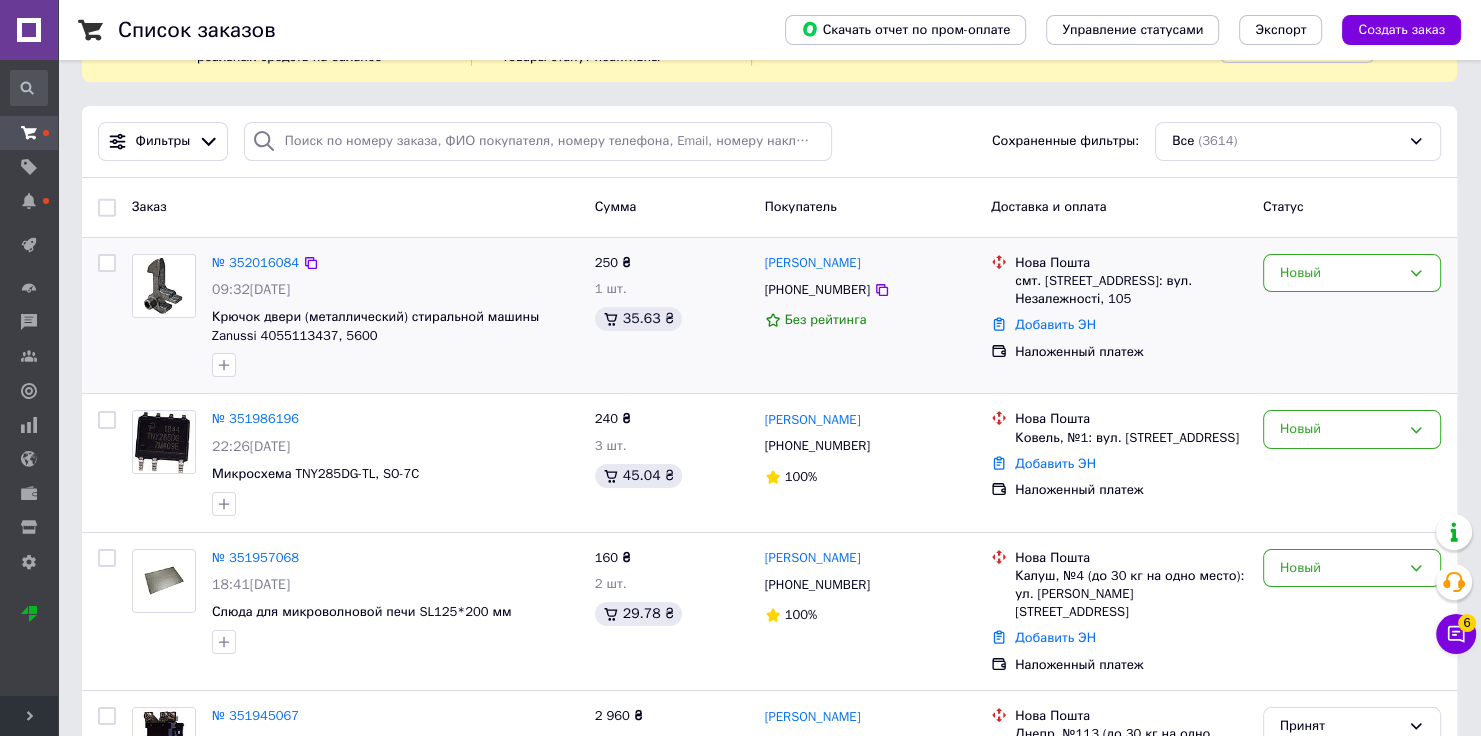 copy on "[GEOGRAPHIC_DATA], №1: вул. [STREET_ADDRESS]" 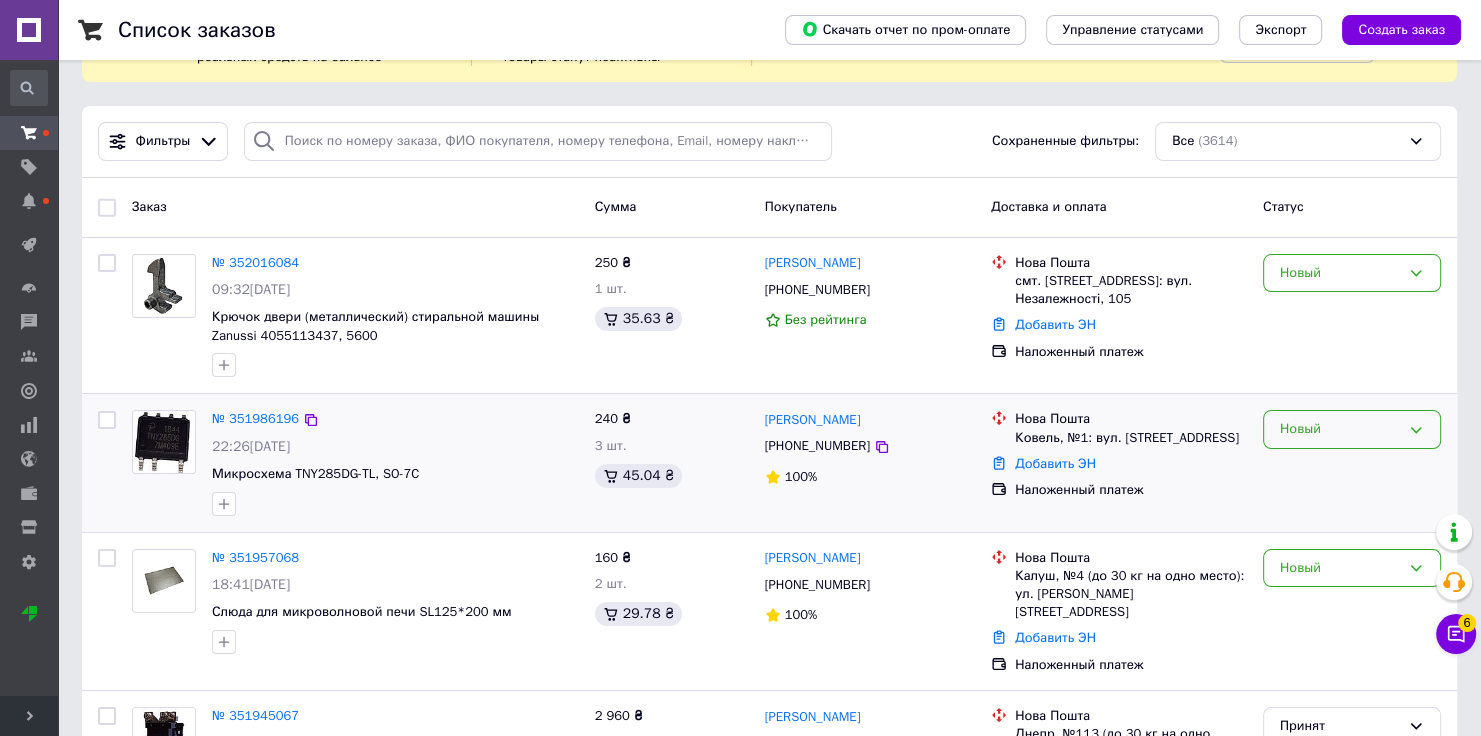 click on "Новый" at bounding box center [1340, 429] 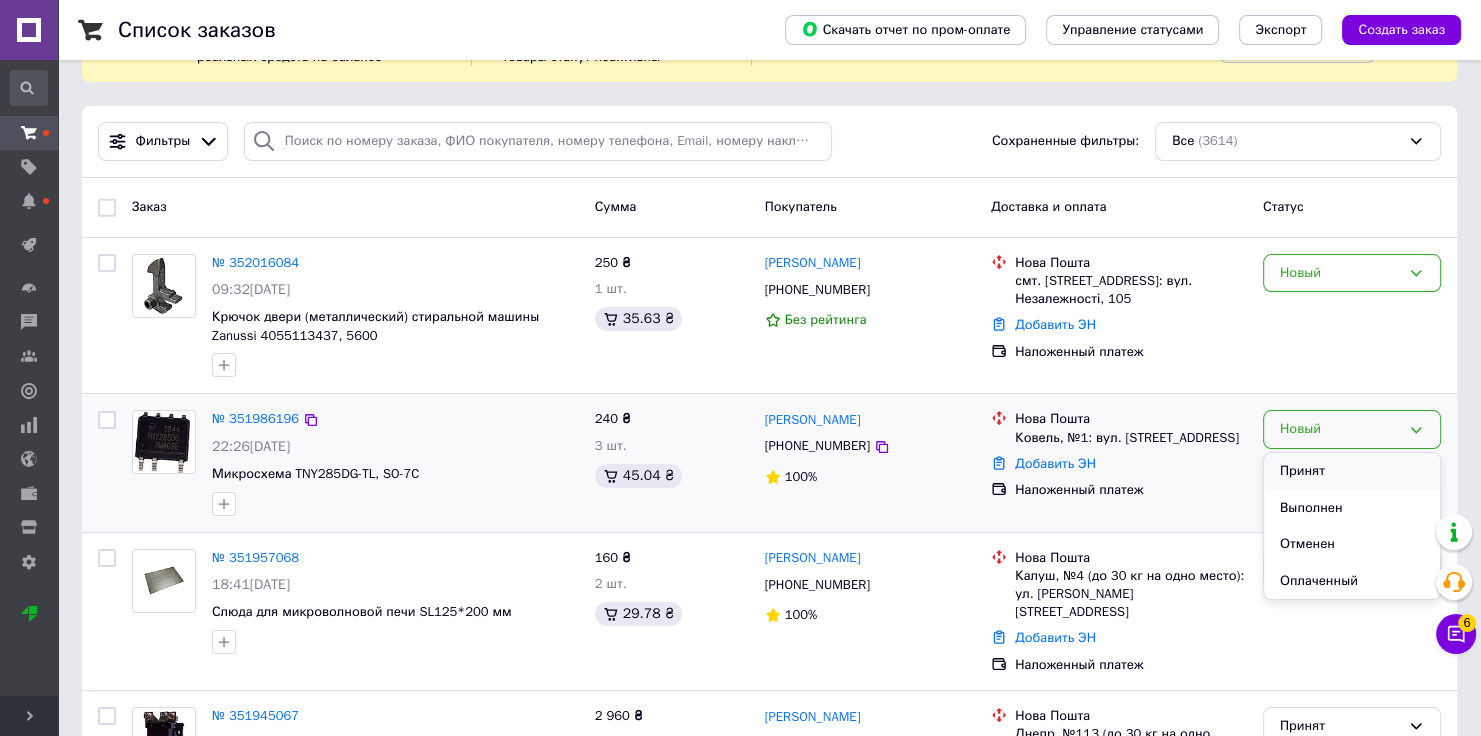 click on "Принят" at bounding box center [1352, 471] 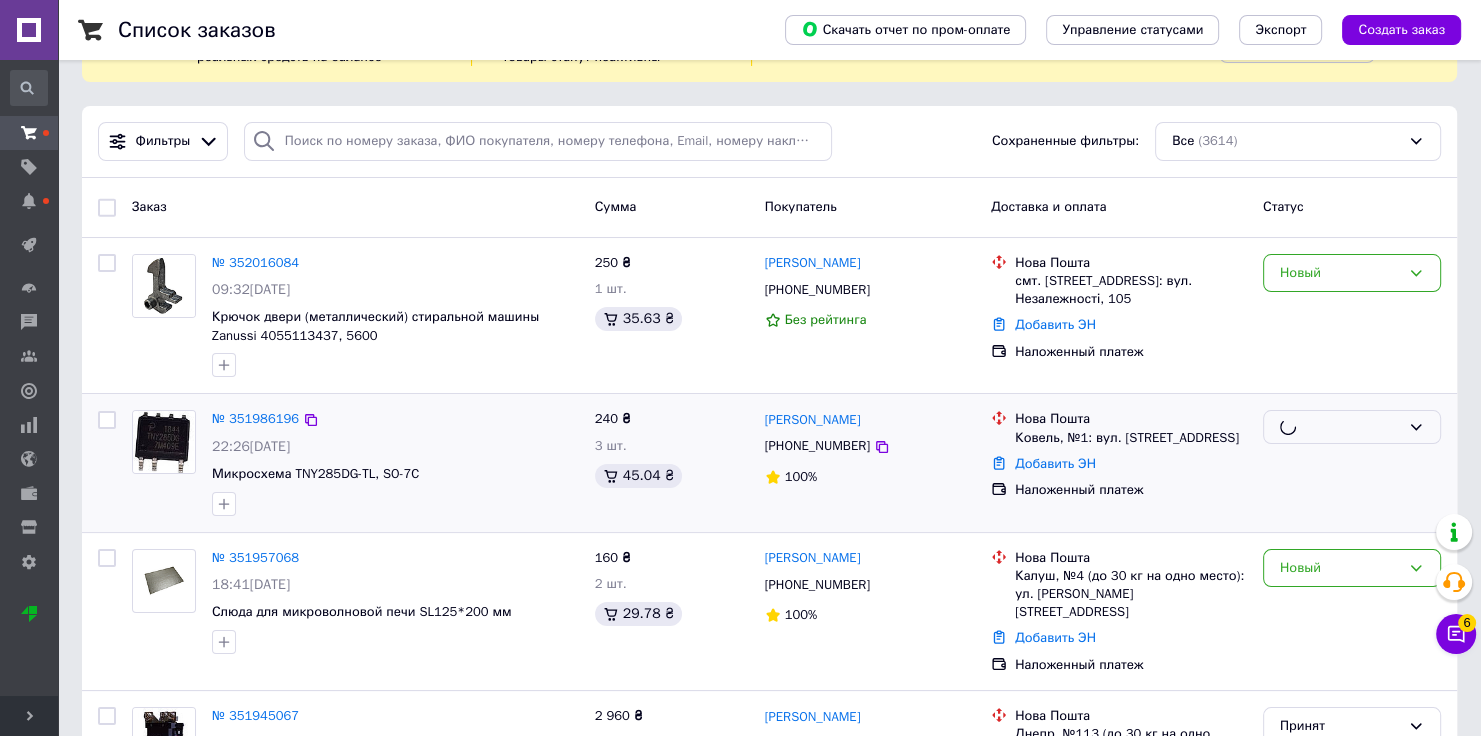 click 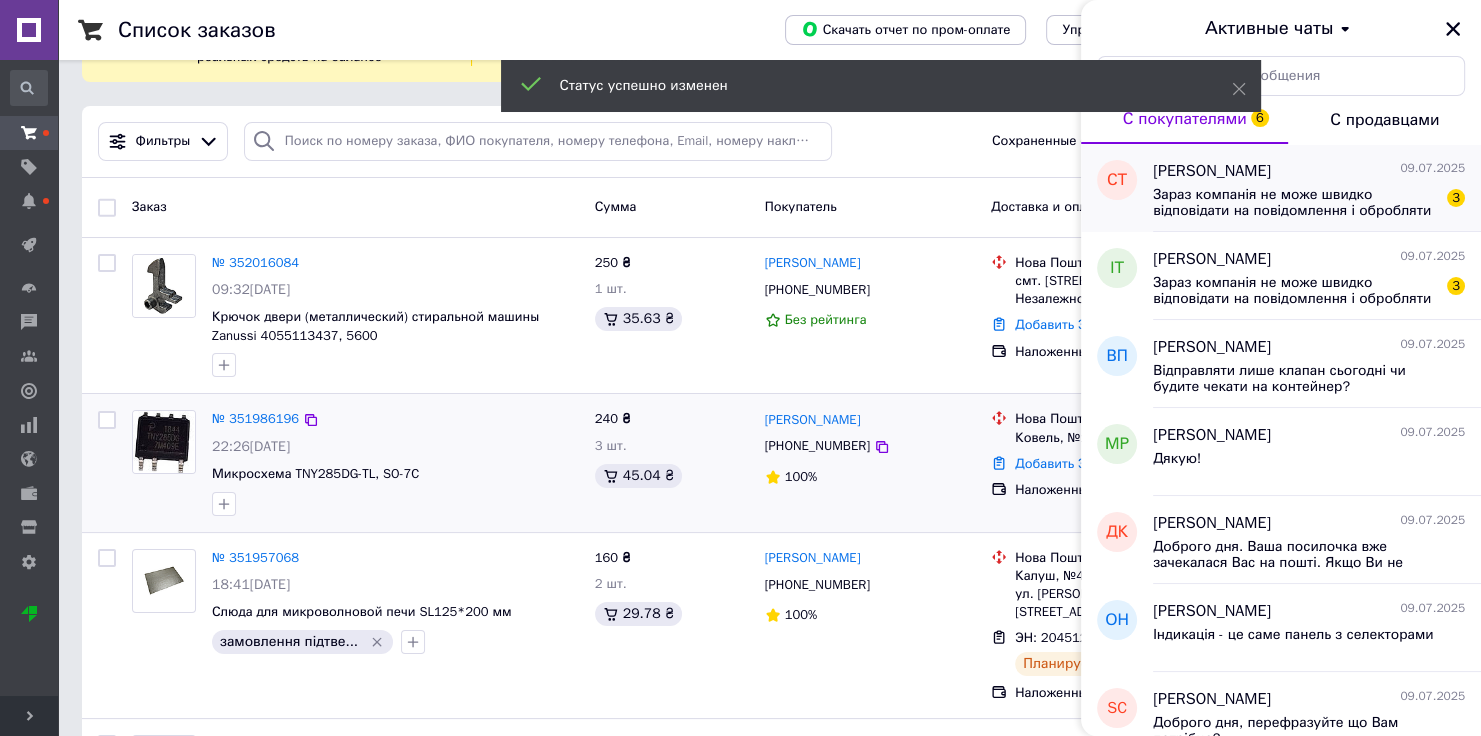 click on "Зараз компанія не може швидко відповідати на повідомлення і обробляти замовлення. Ваші повідомлення і замовлення, які надійшли з 18:00 до 09:00, будуть оброблені у найближчий робочий час" at bounding box center [1295, 203] 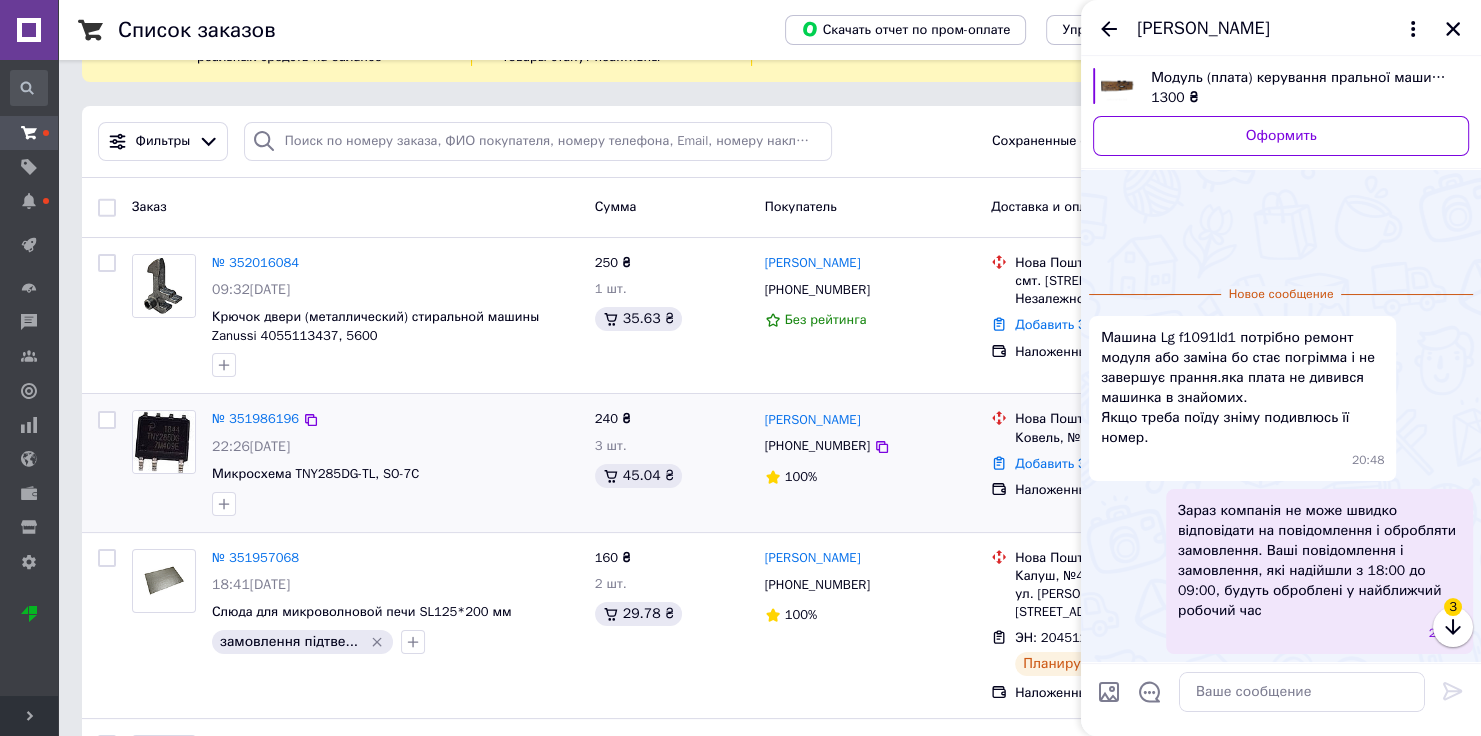 scroll, scrollTop: 72, scrollLeft: 0, axis: vertical 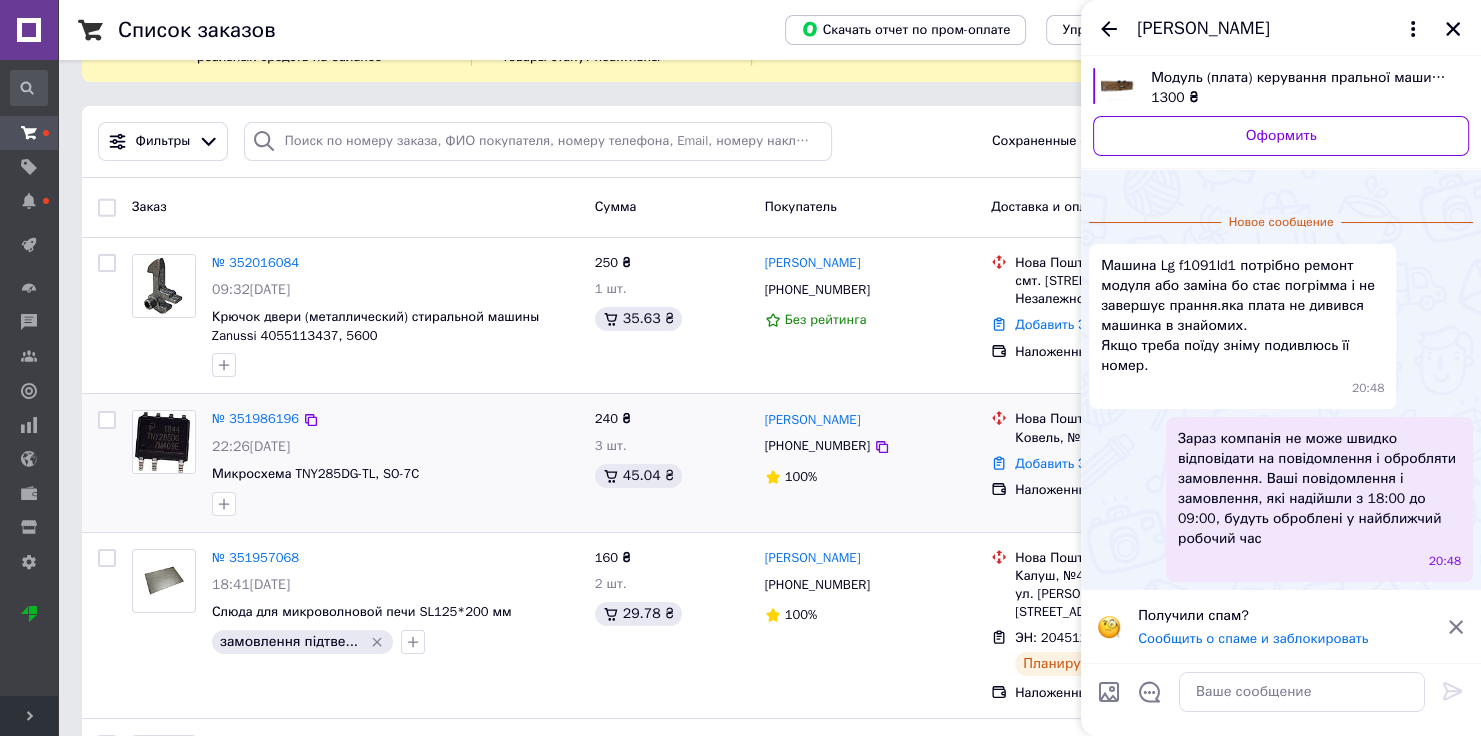 click 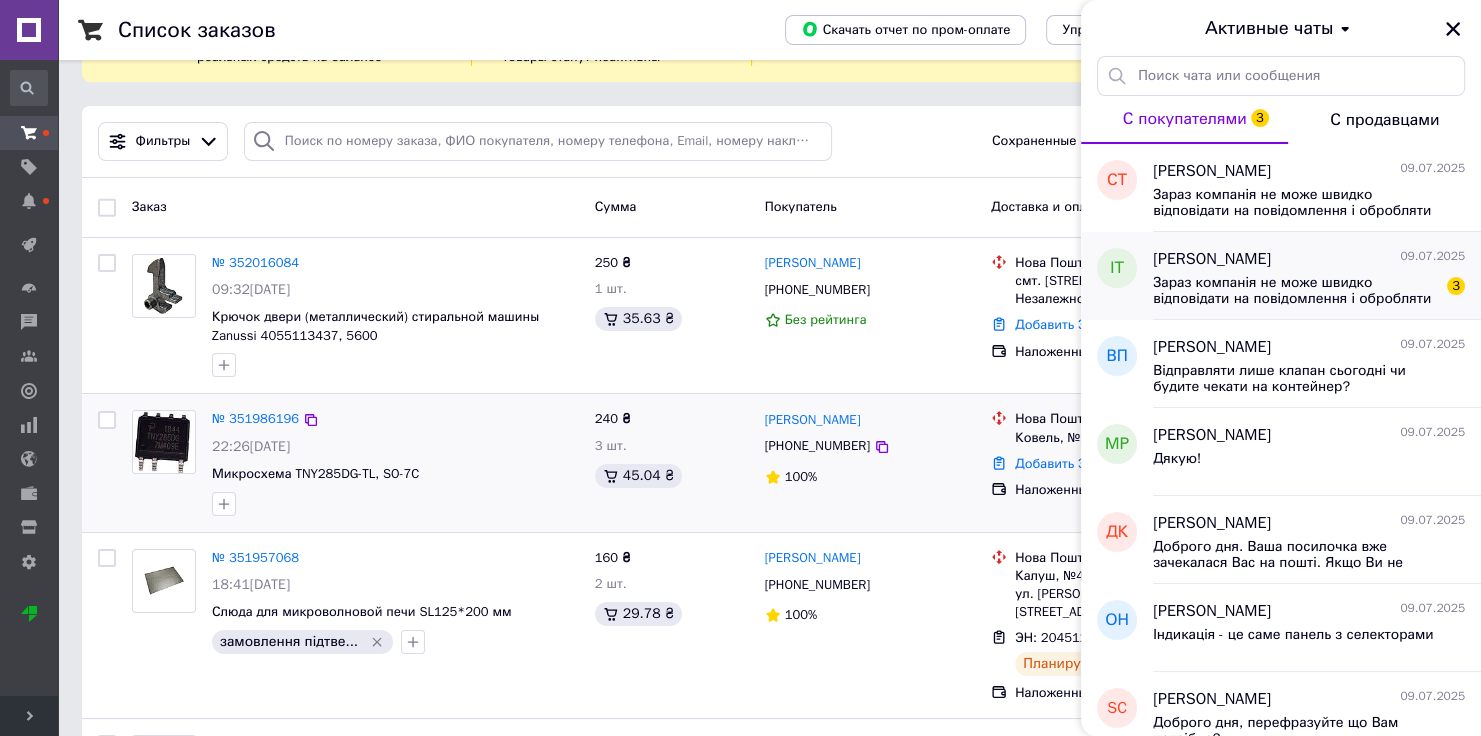 click on "Зараз компанія не може швидко відповідати на повідомлення і обробляти замовлення. Ваші повідомлення і замовлення, які надійшли з 18:00 до 09:00, будуть оброблені у найближчий робочий час" at bounding box center (1295, 291) 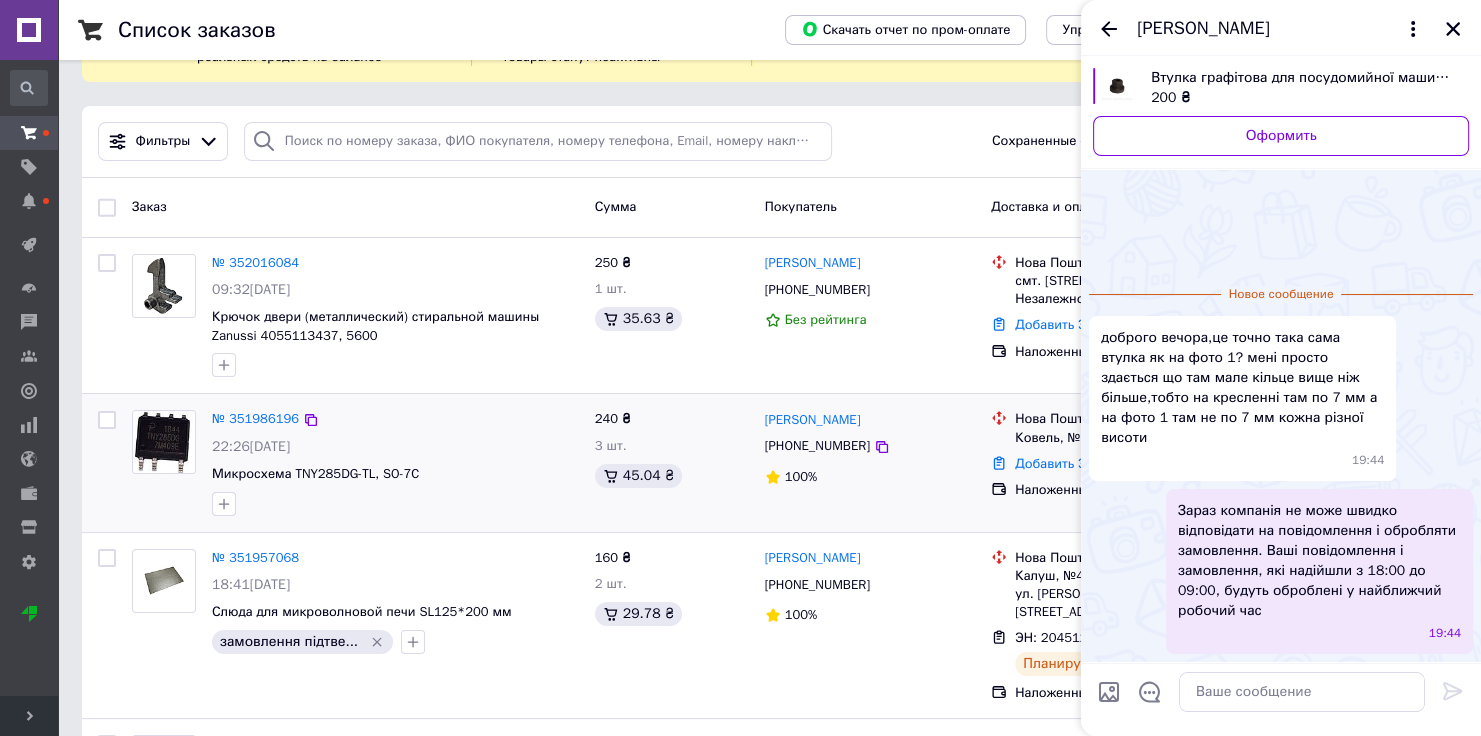 scroll, scrollTop: 52, scrollLeft: 0, axis: vertical 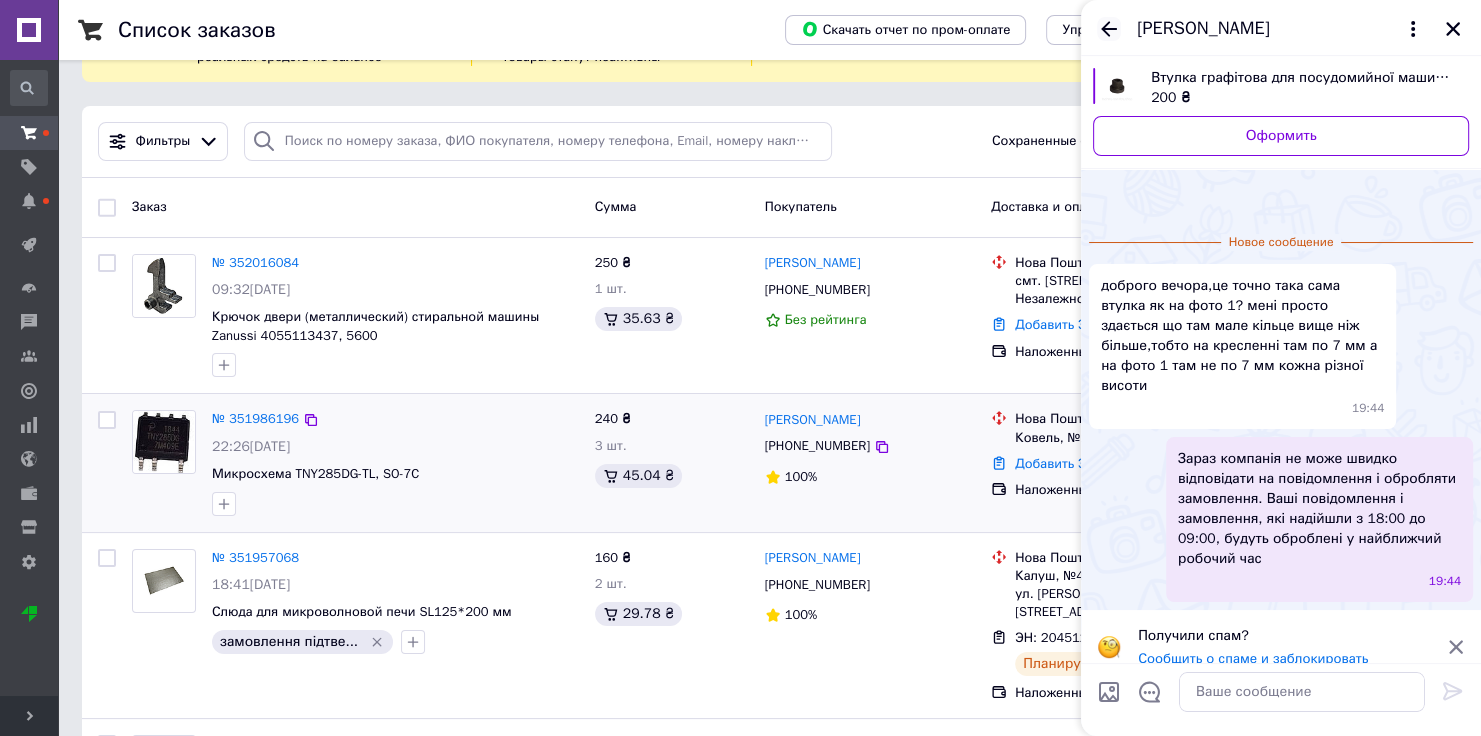 click 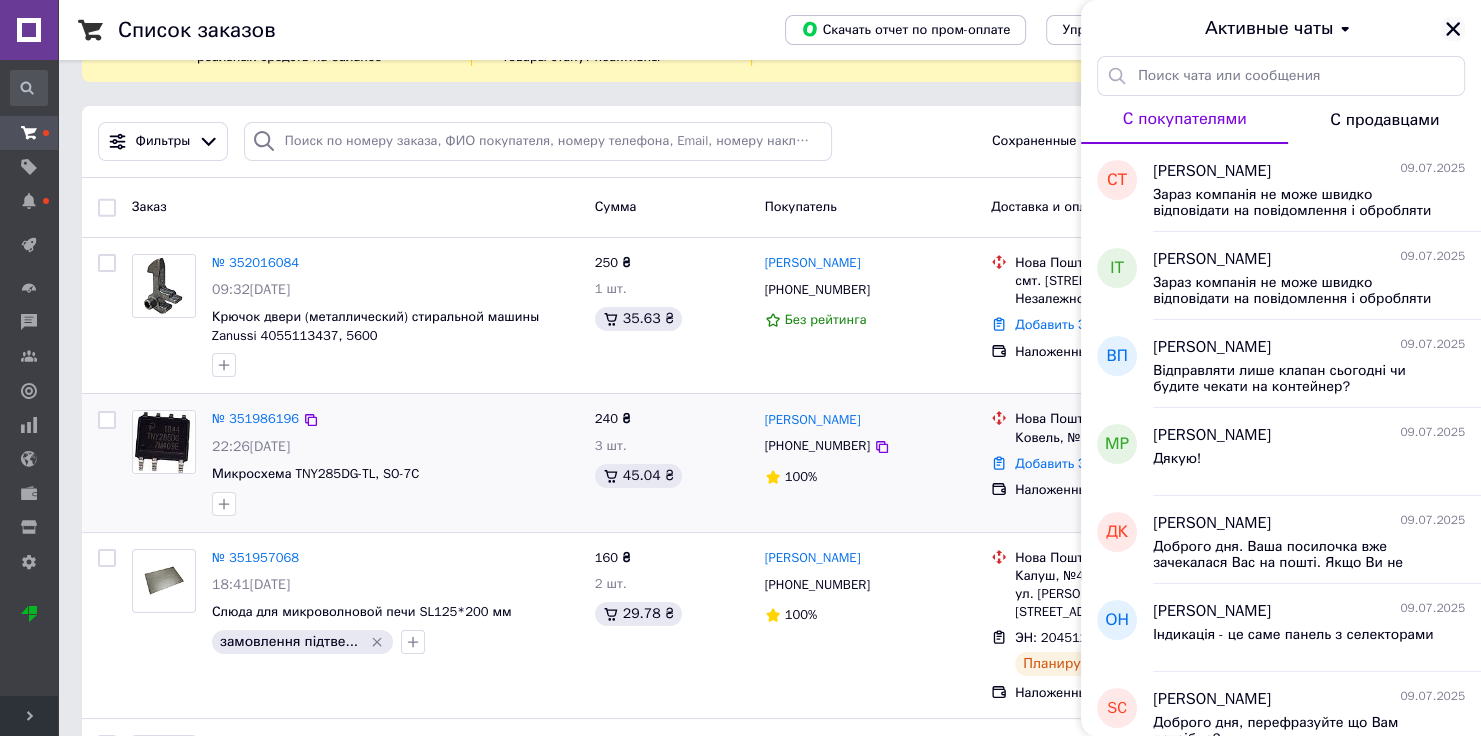 click 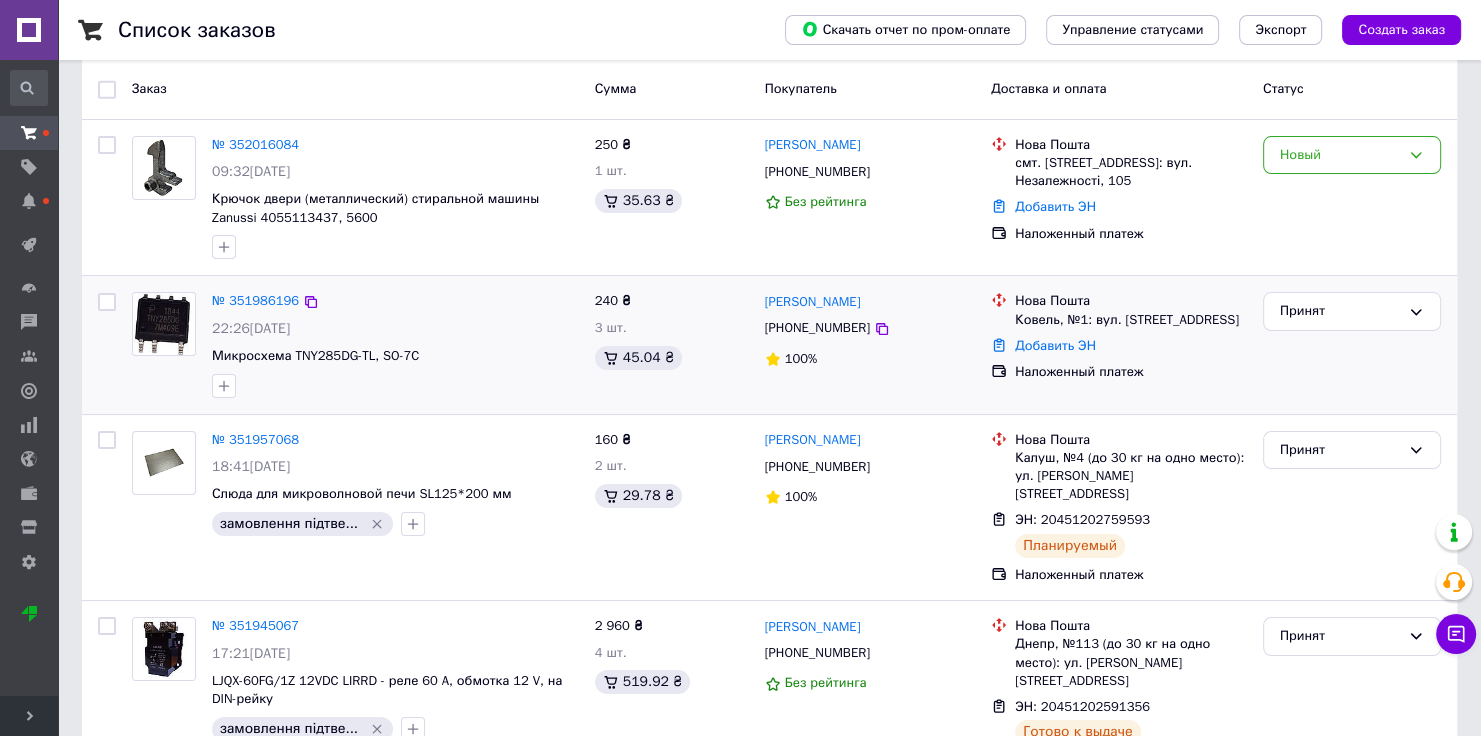 scroll, scrollTop: 400, scrollLeft: 0, axis: vertical 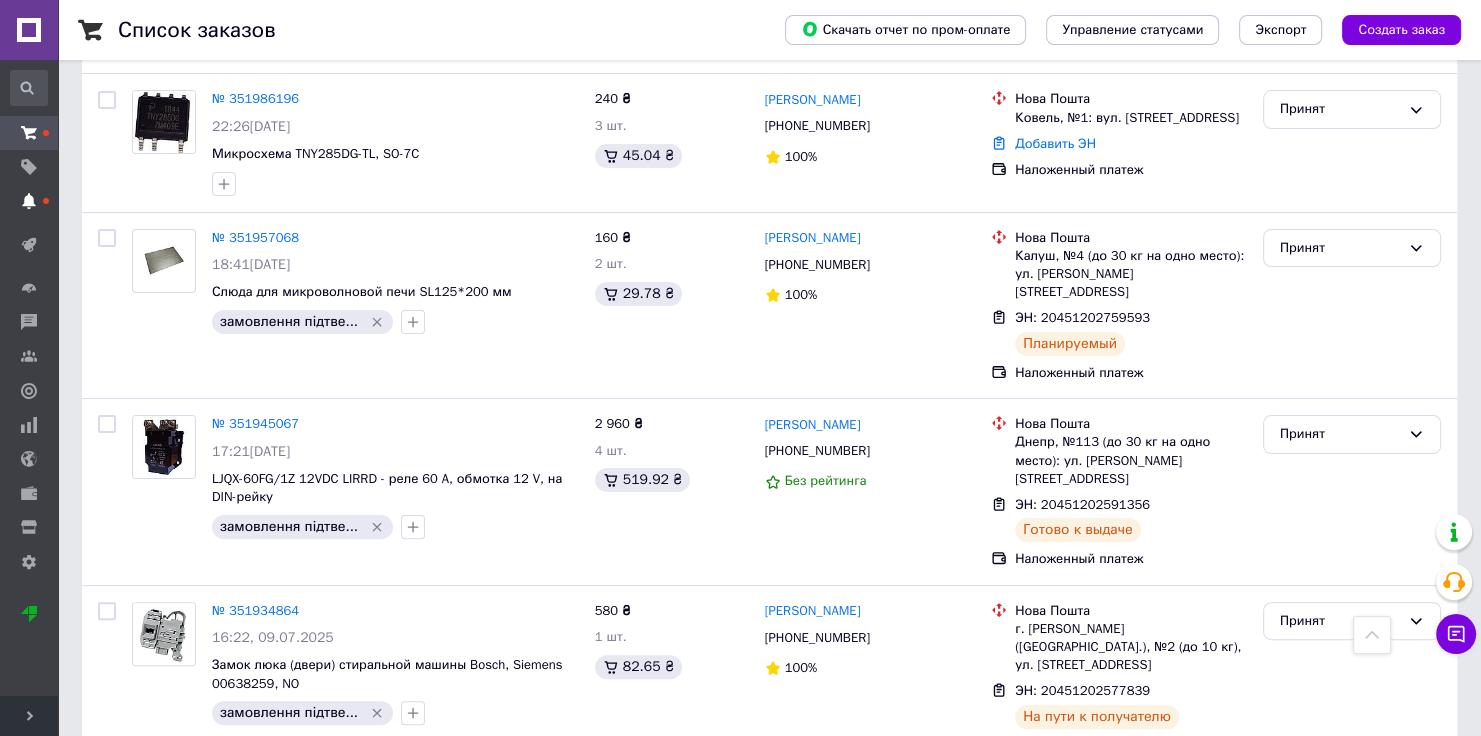 click at bounding box center (29, 201) 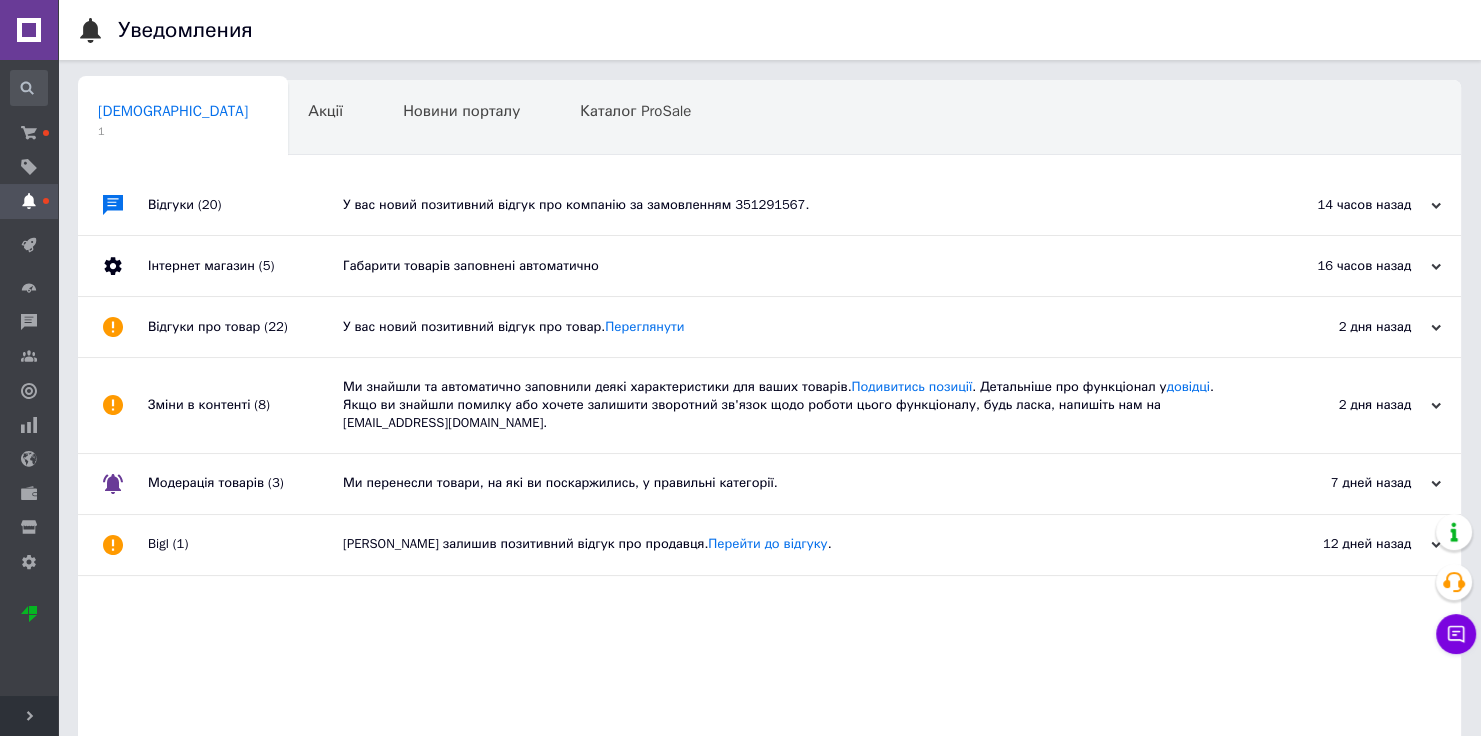 click on "У вас новий позитивний відгук про компанію за замовленням 351291567." at bounding box center (792, 205) 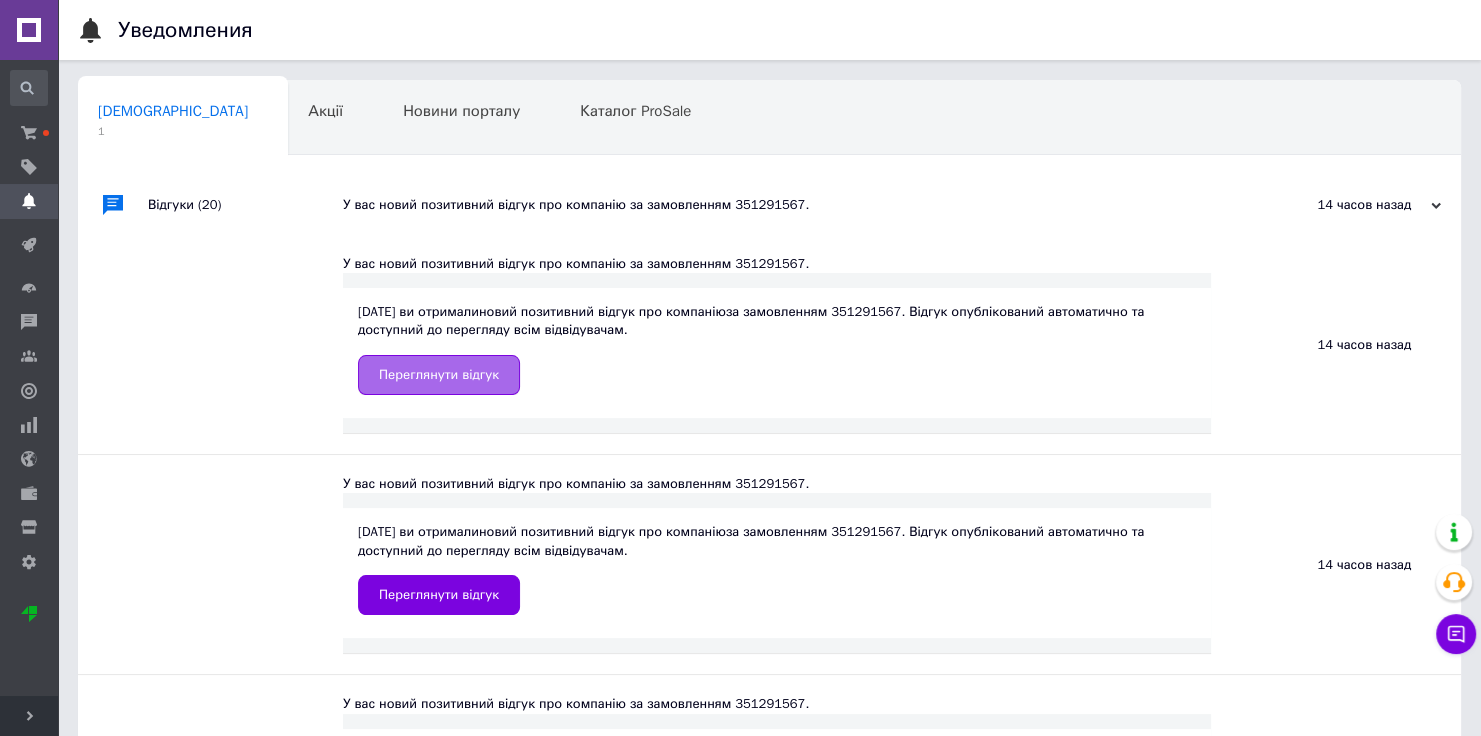 click on "Переглянути відгук" at bounding box center (439, 375) 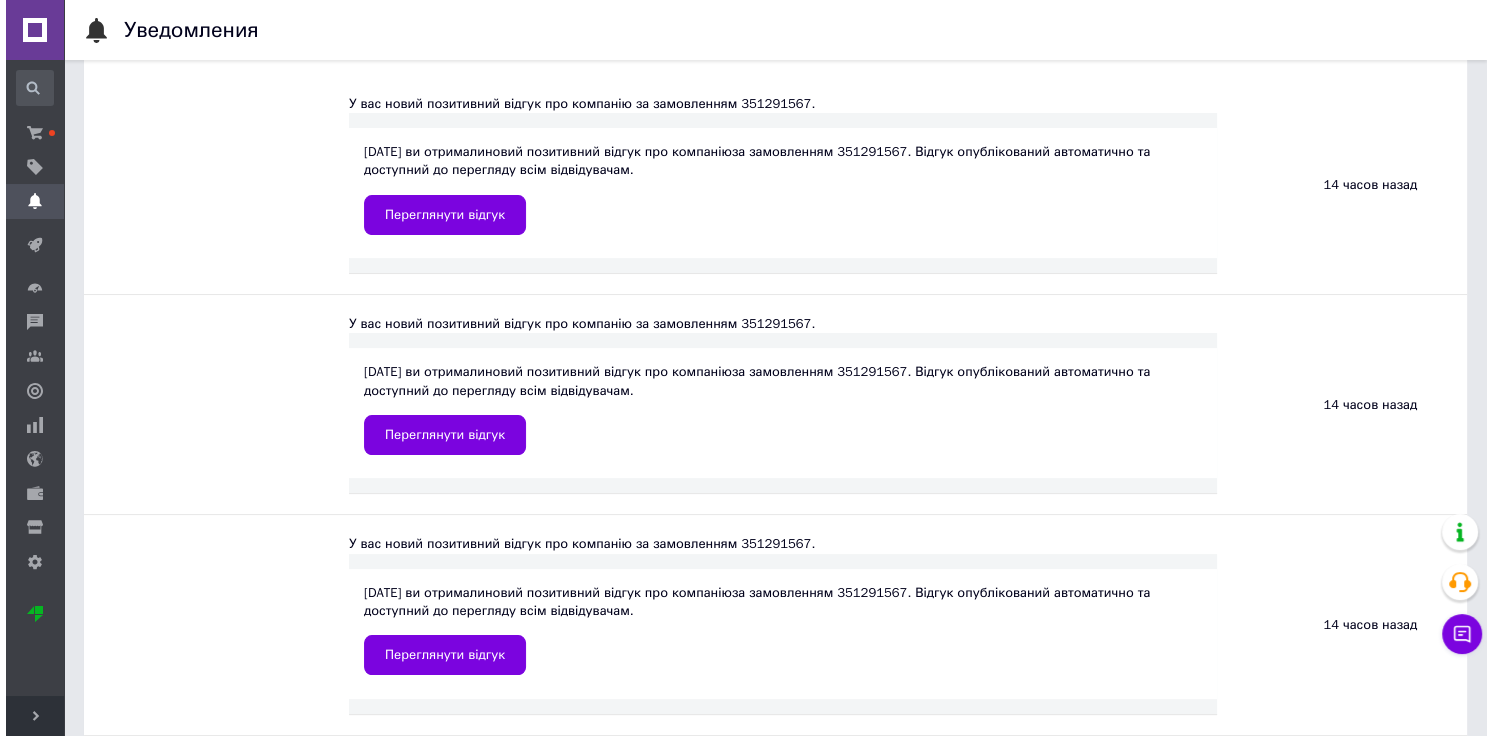 scroll, scrollTop: 0, scrollLeft: 0, axis: both 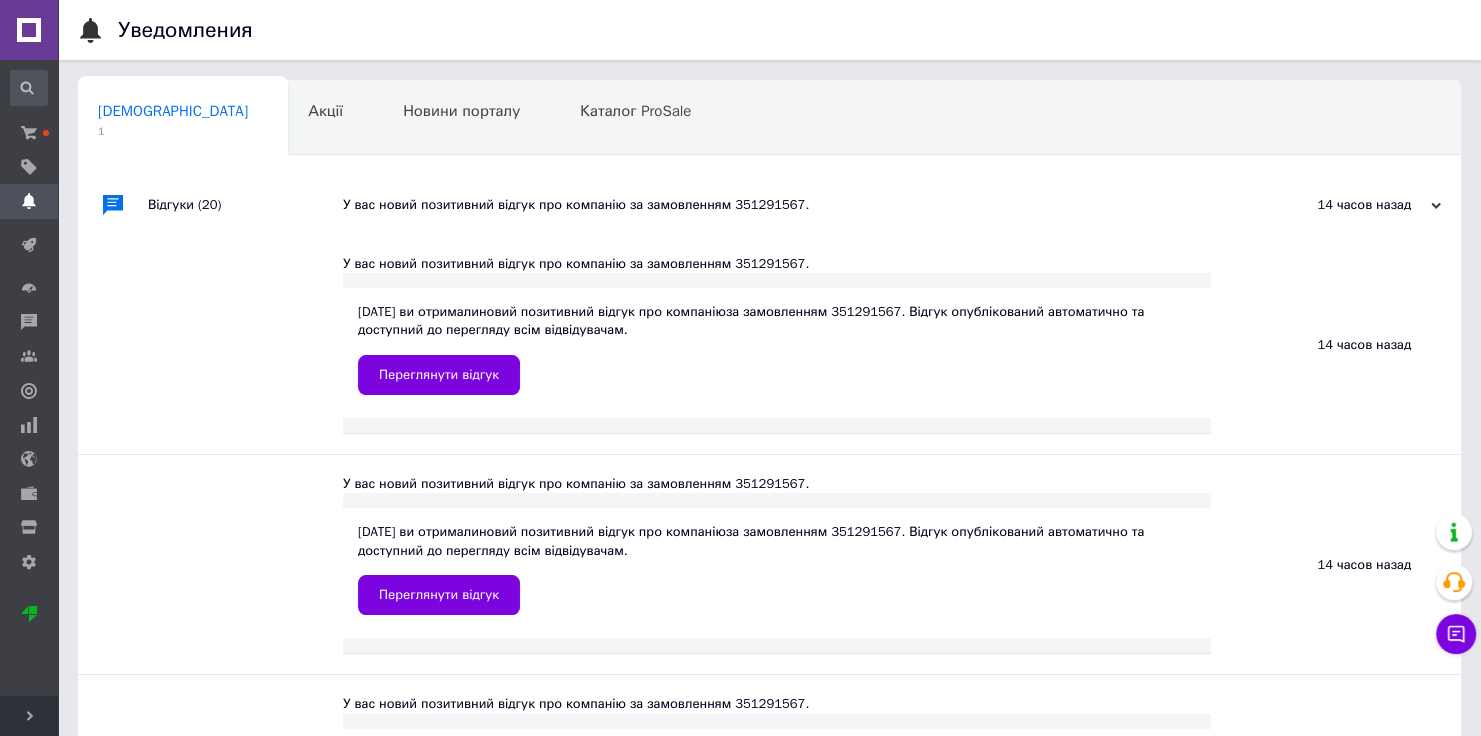 click on "14 часов назад" at bounding box center [1341, 205] 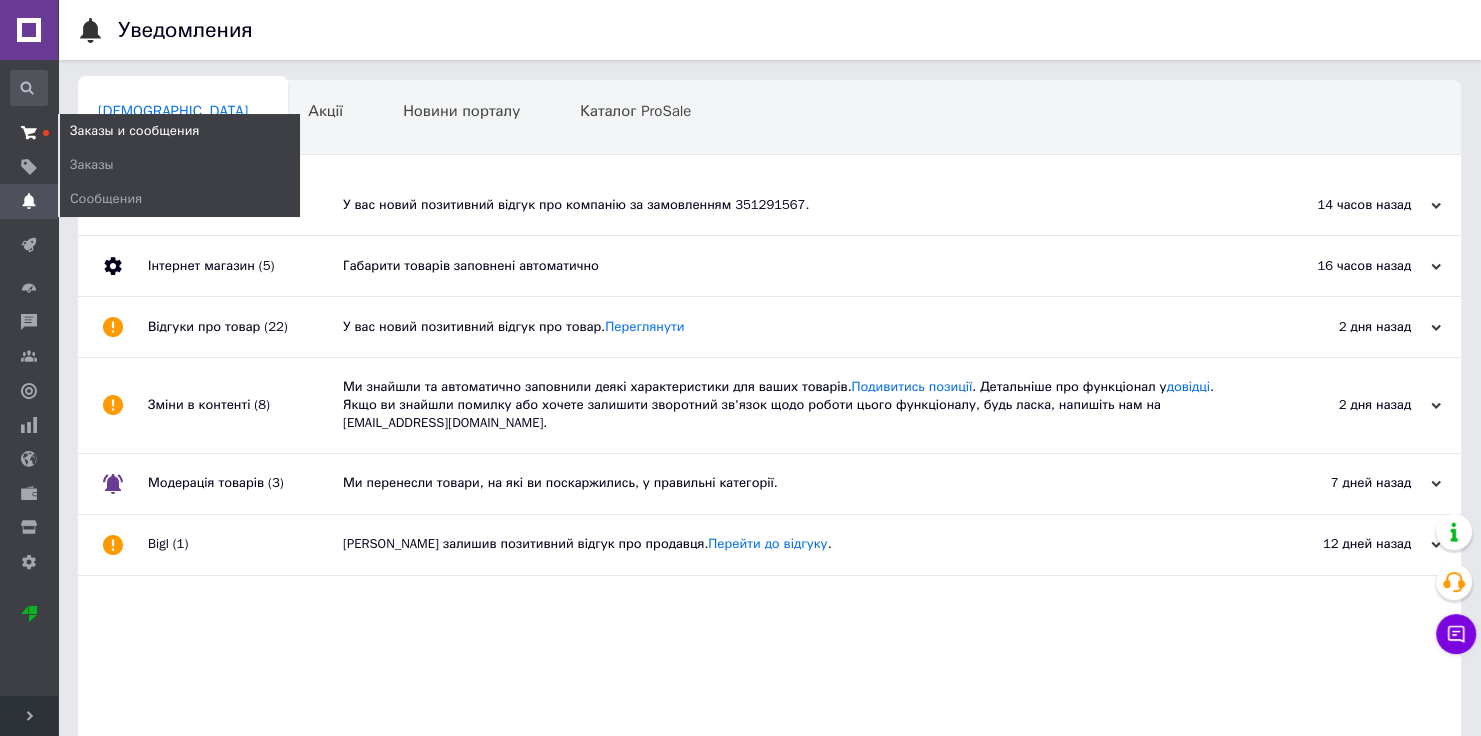 click on "Заказы и сообщения" at bounding box center (29, 133) 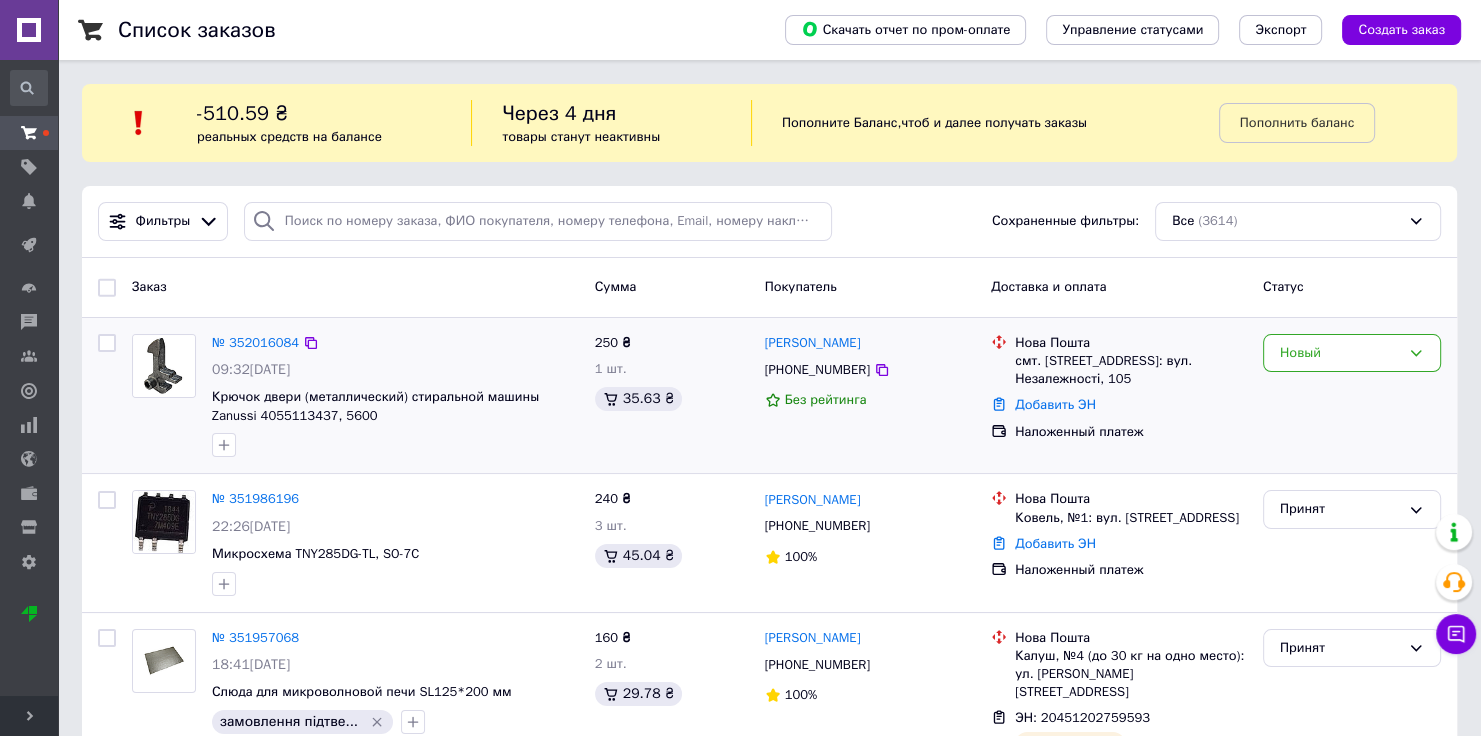 click on "Нова Пошта смт. [STREET_ADDRESS]: вул. Незалежності, 105 Добавить ЭН Наложенный платеж" at bounding box center (1119, 396) 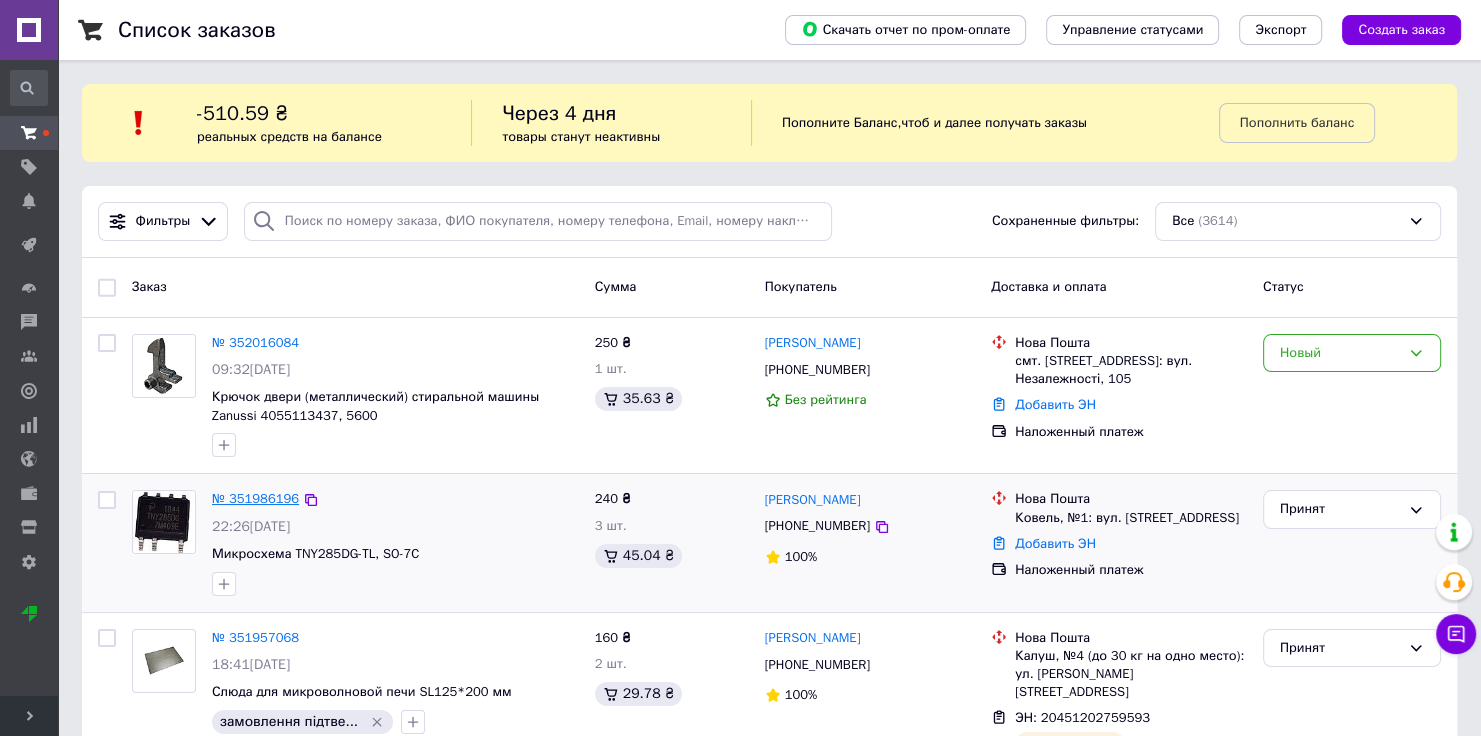 click on "№ 351986196" at bounding box center [255, 498] 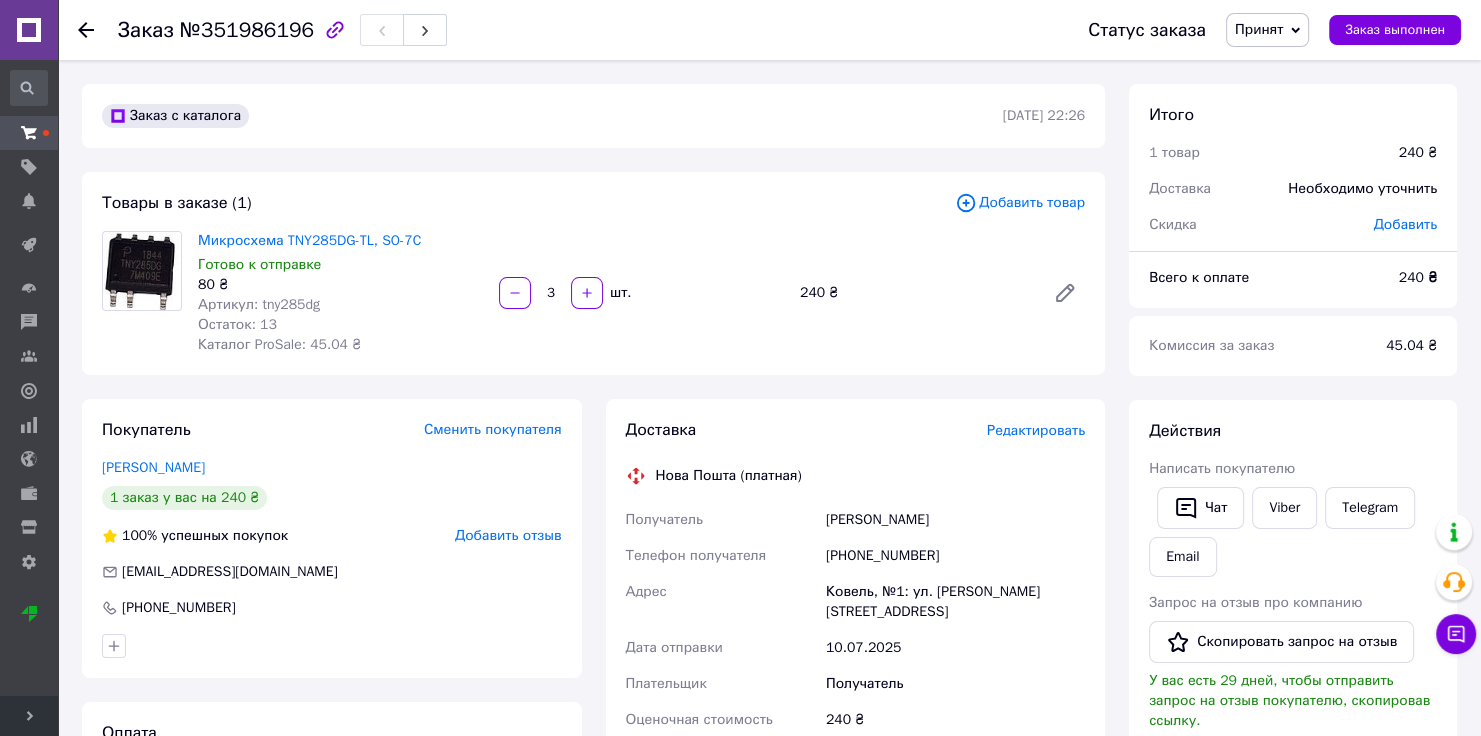 click on "Редактировать" at bounding box center (1036, 430) 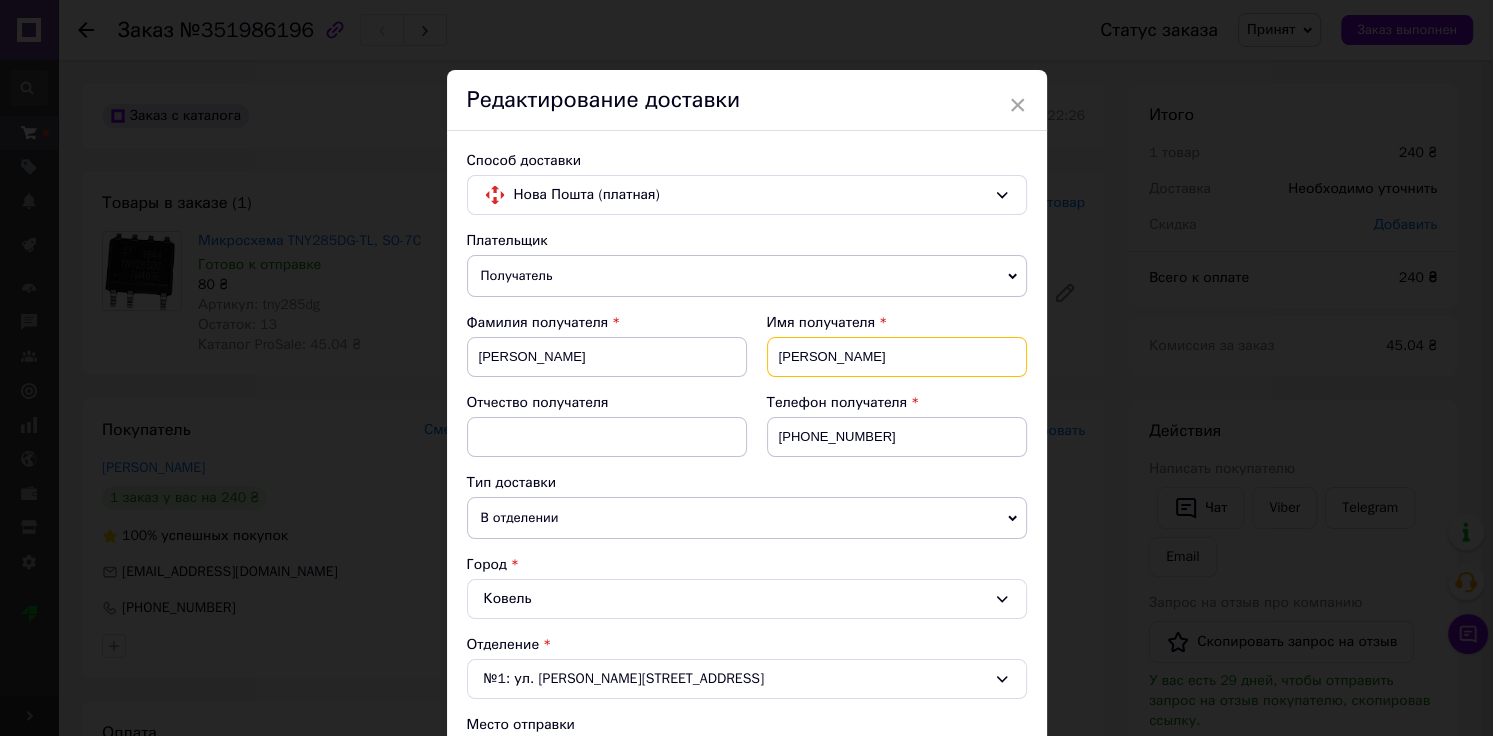 click on "[PERSON_NAME]" at bounding box center (897, 357) 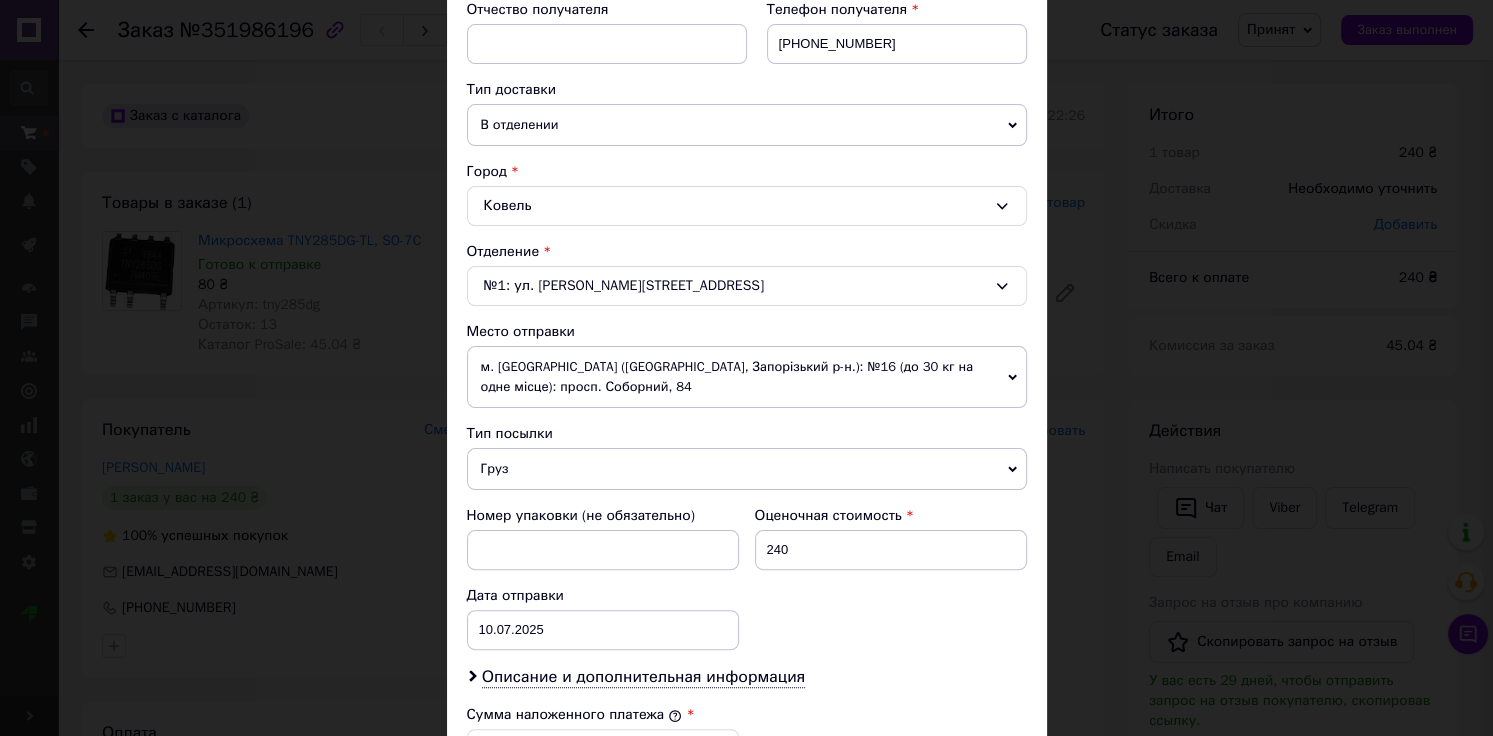scroll, scrollTop: 400, scrollLeft: 0, axis: vertical 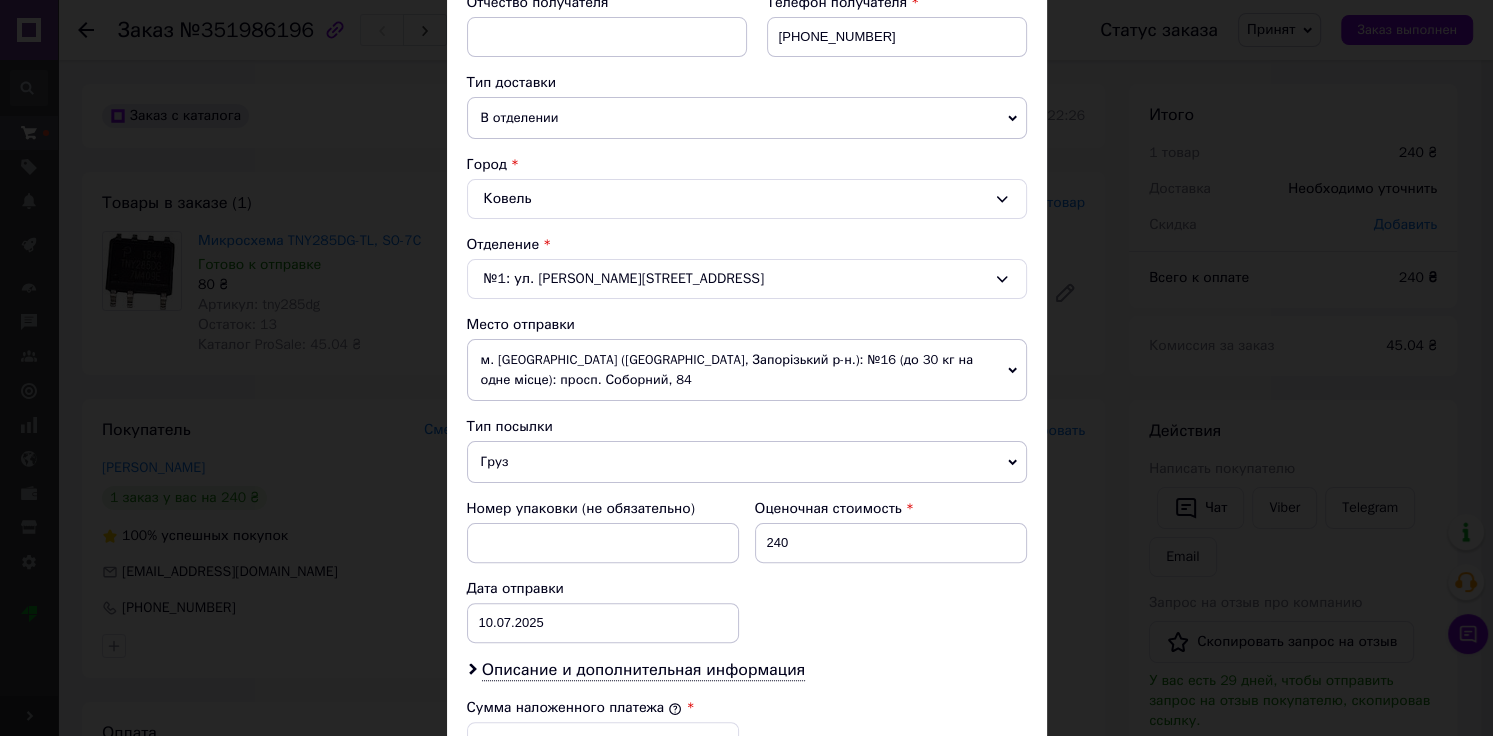 type on "[PERSON_NAME]" 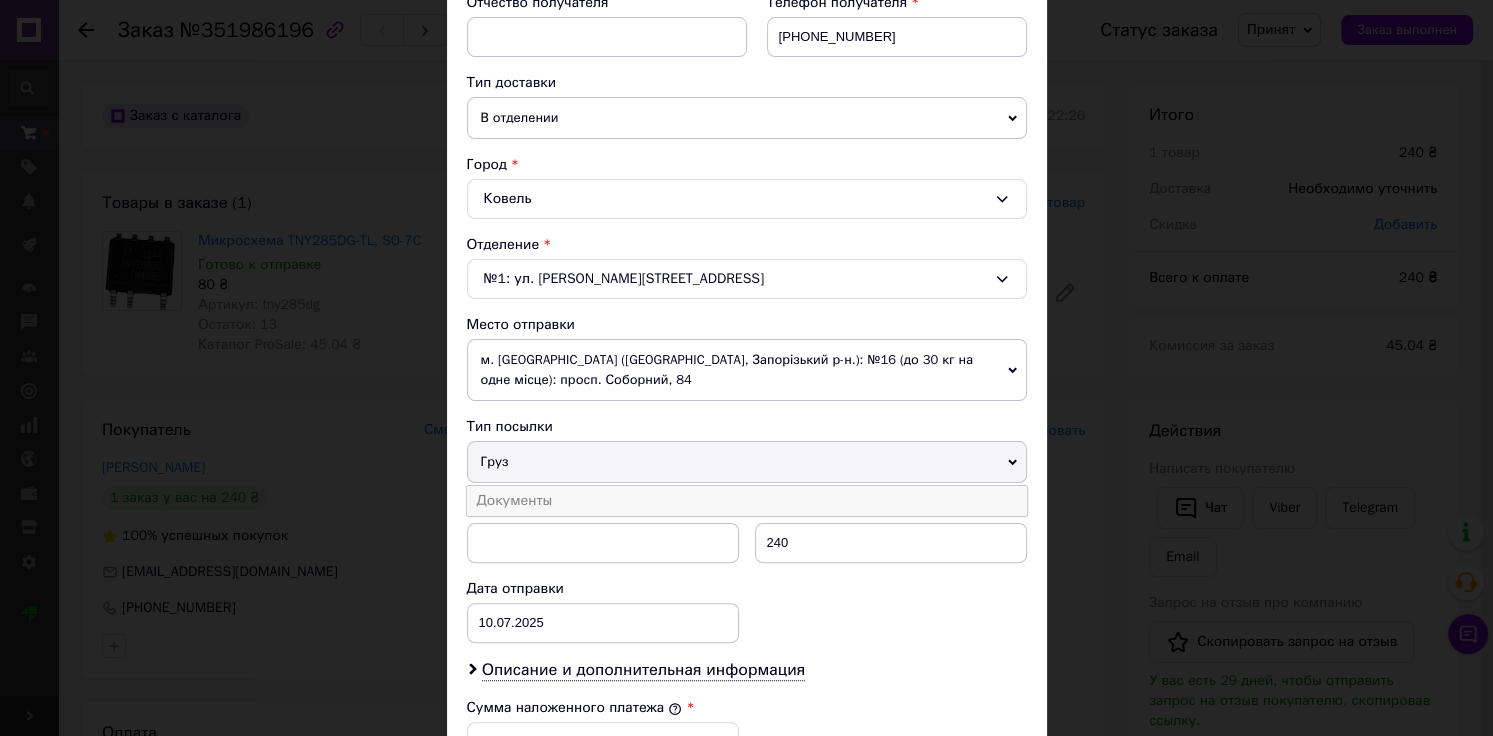 click on "Документы" at bounding box center (747, 501) 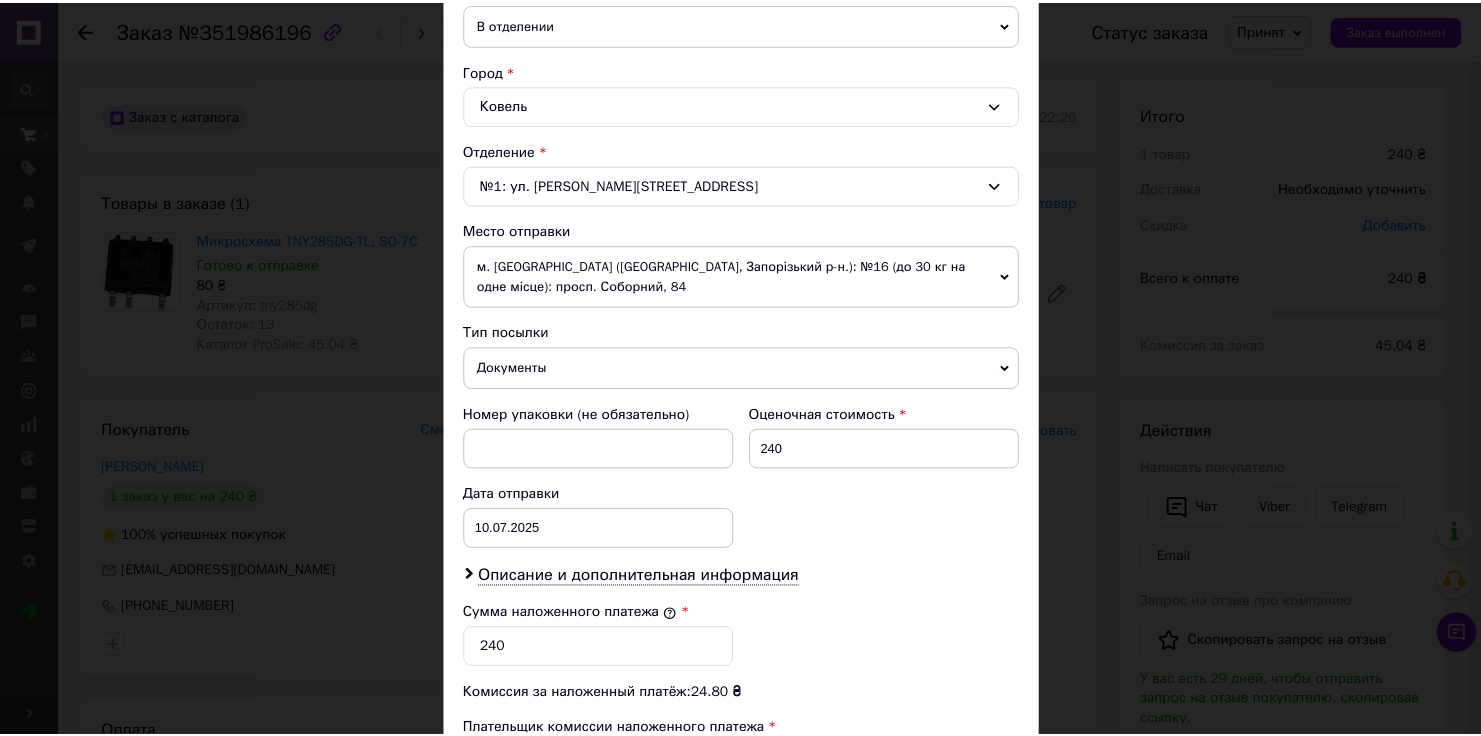 scroll, scrollTop: 824, scrollLeft: 0, axis: vertical 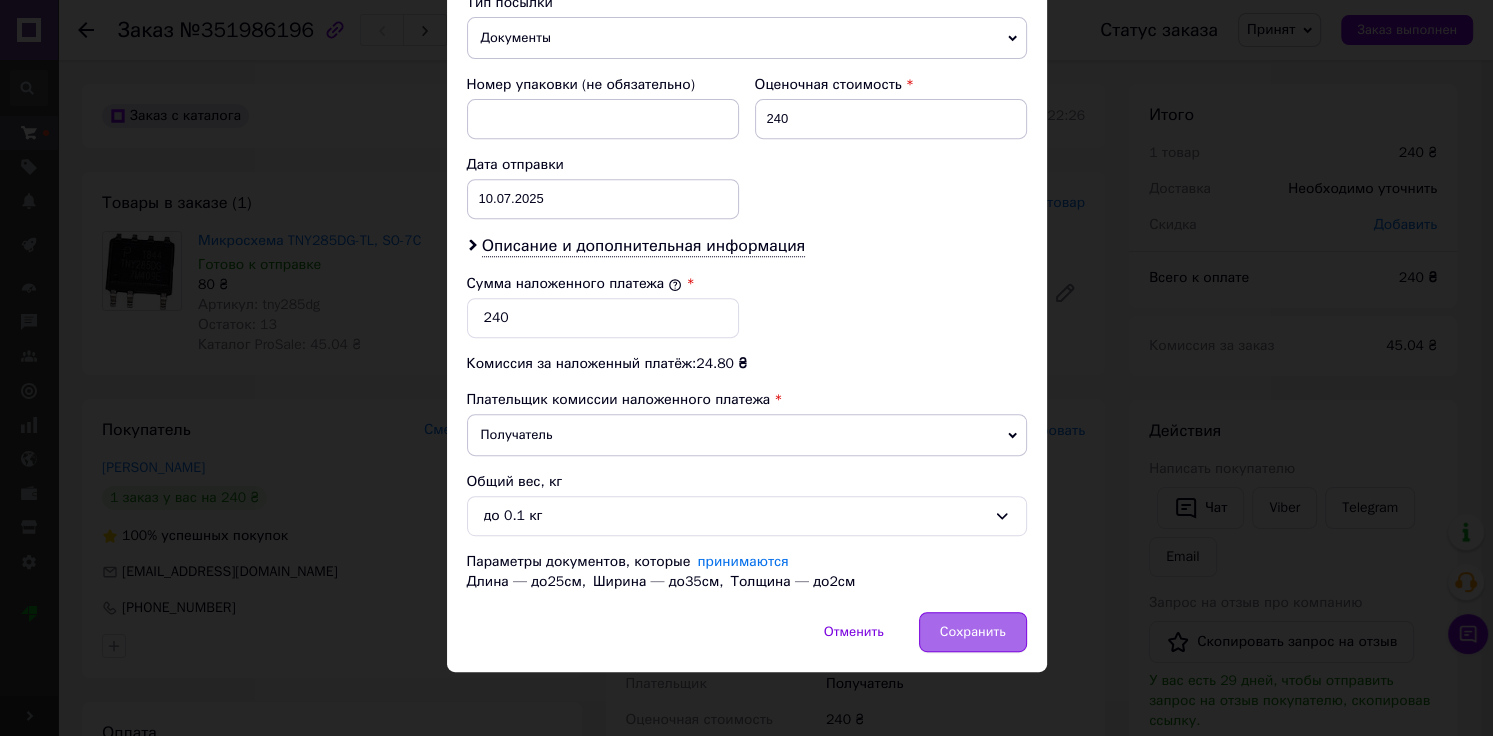 click on "Сохранить" at bounding box center [973, 632] 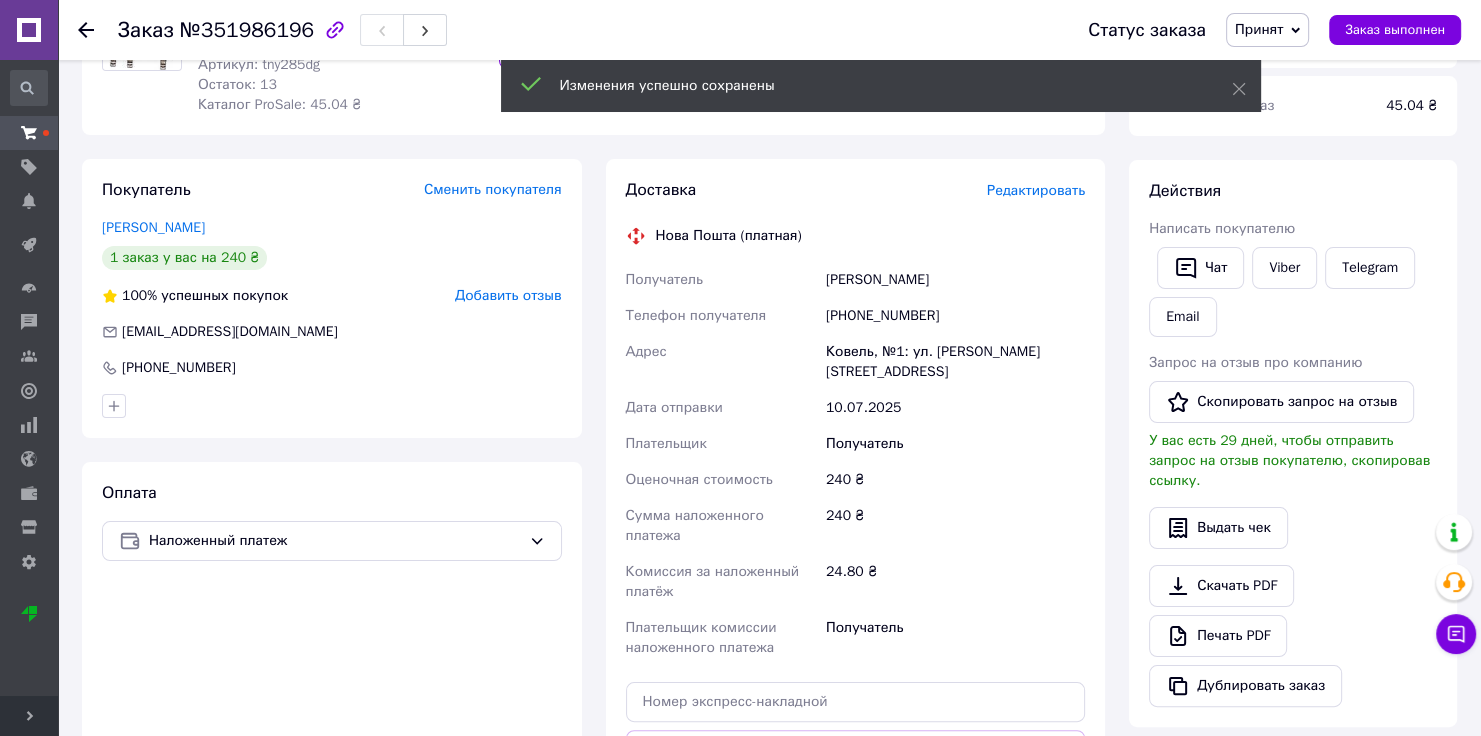 scroll, scrollTop: 640, scrollLeft: 0, axis: vertical 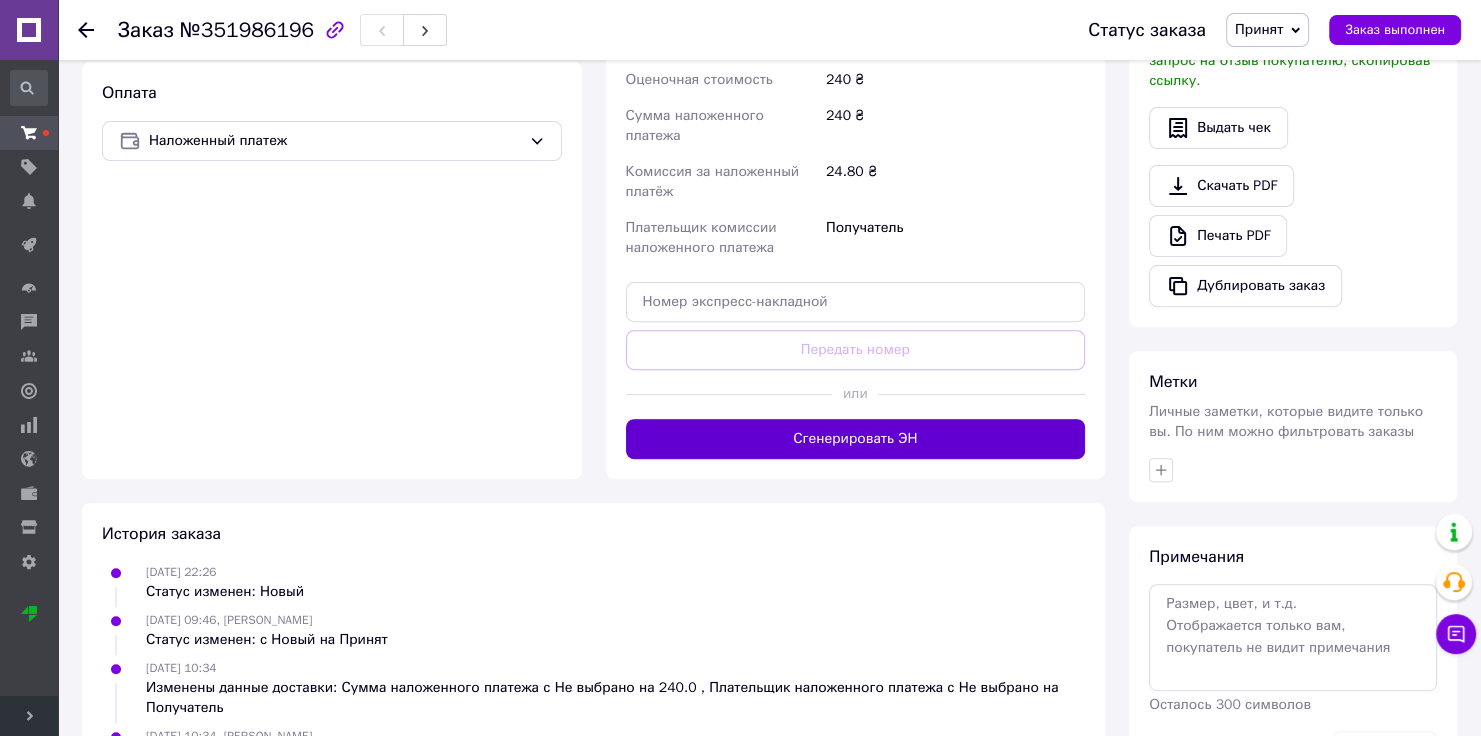 click on "Сгенерировать ЭН" at bounding box center [856, 439] 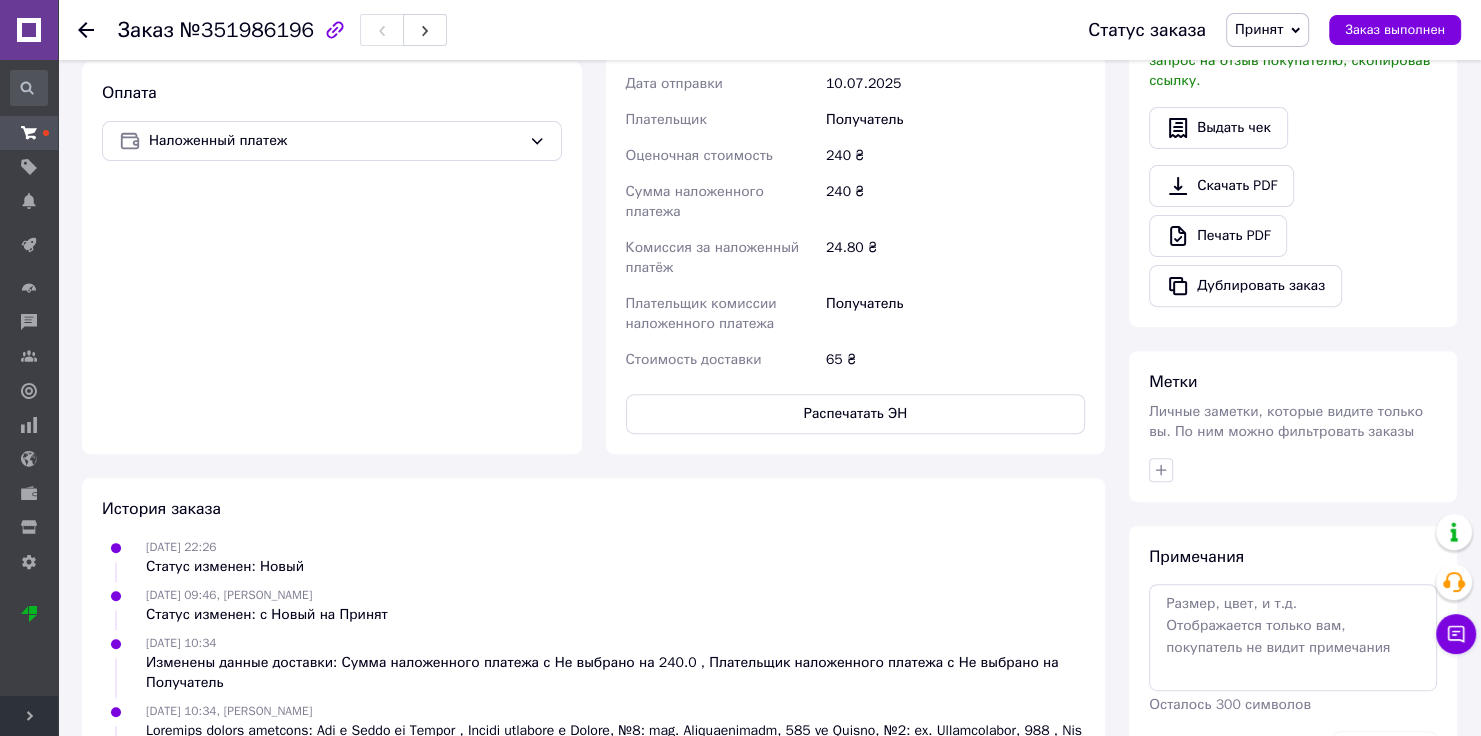 click on "[DATE] 22:26 Статус изменен: Новый" at bounding box center [593, 557] 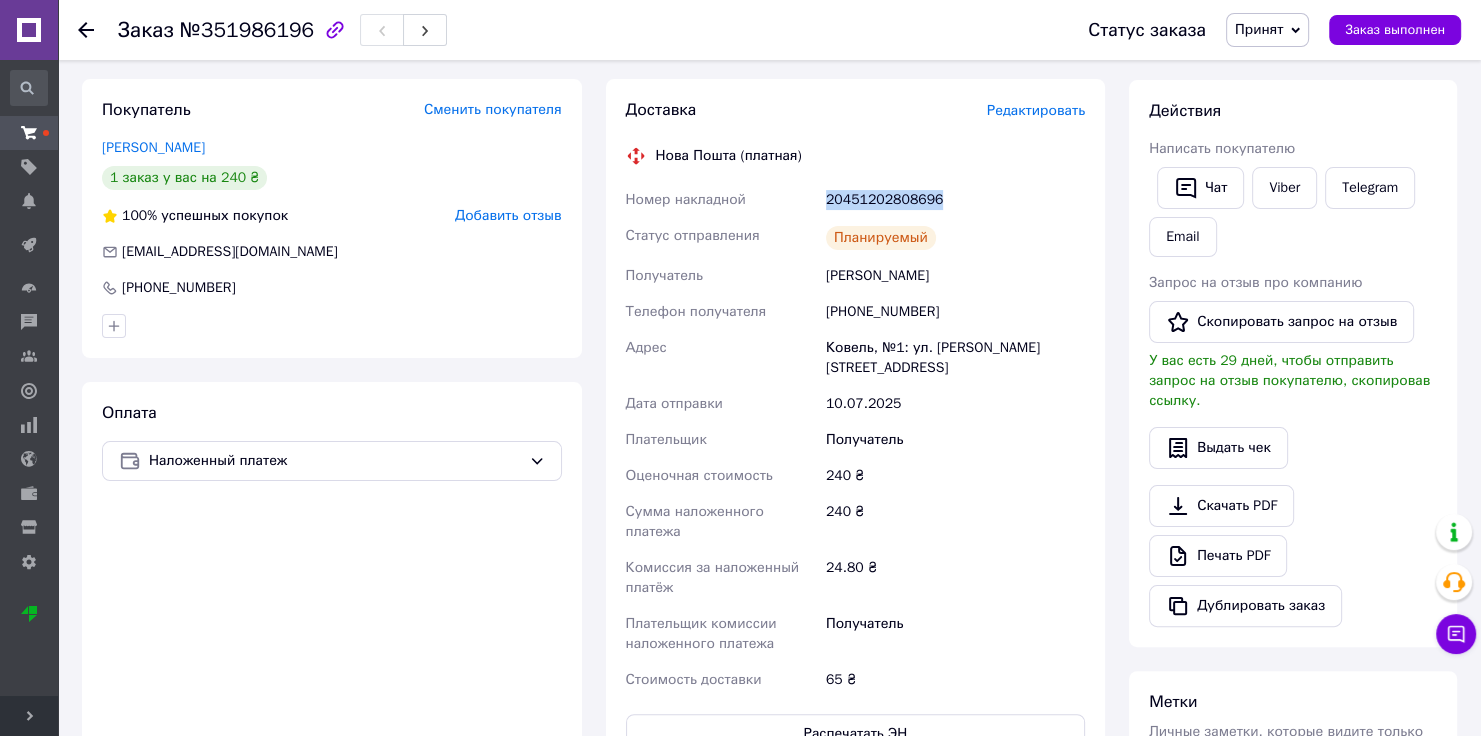 drag, startPoint x: 934, startPoint y: 192, endPoint x: 825, endPoint y: 187, distance: 109.11462 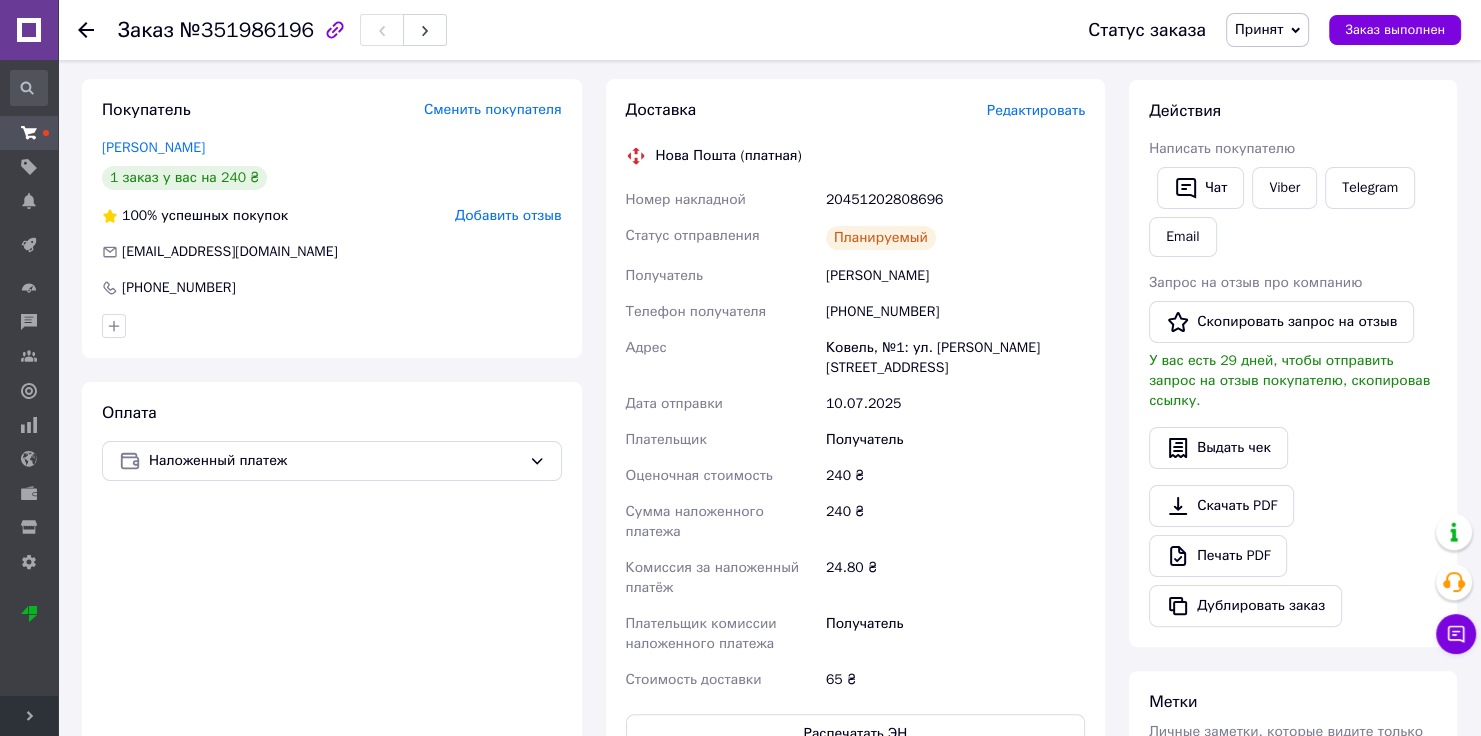 click on "240 ₴" at bounding box center [955, 522] 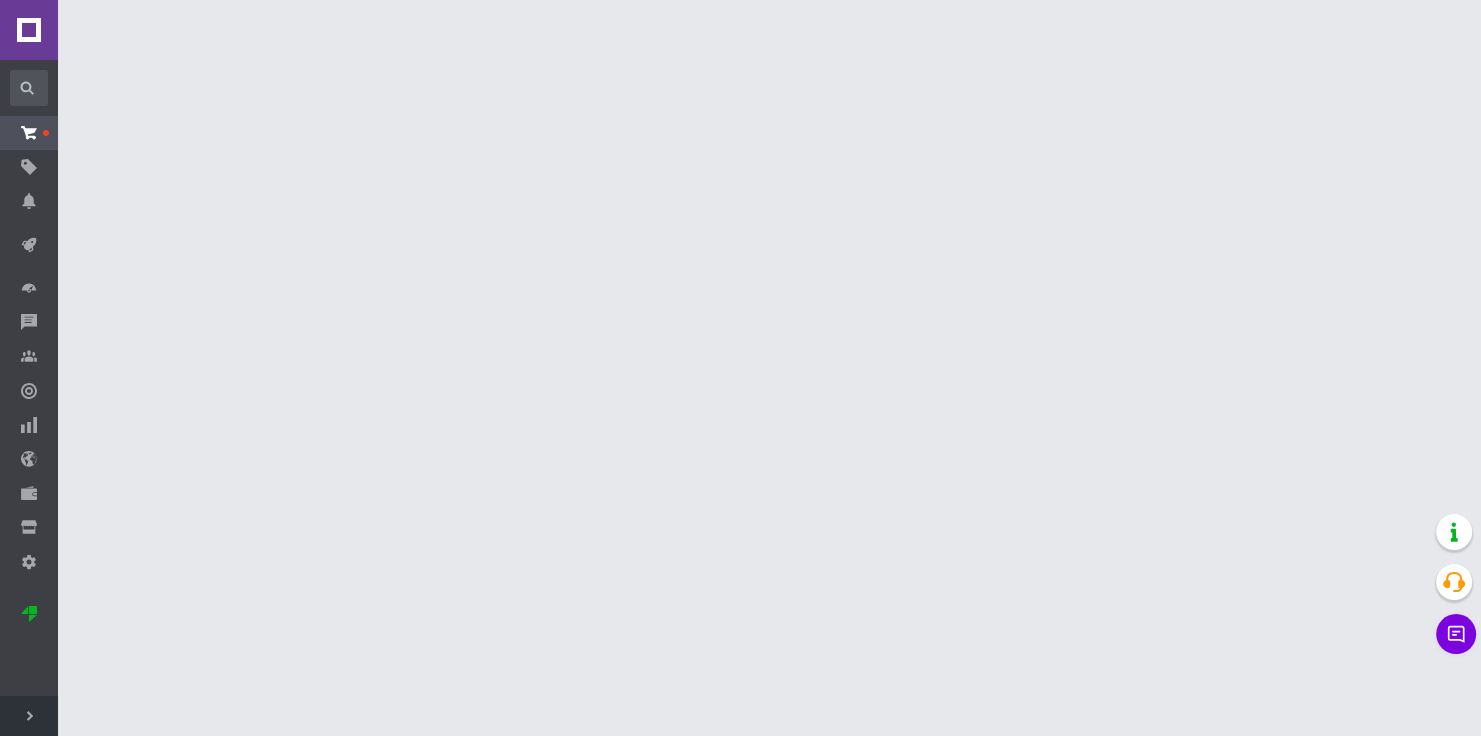 scroll, scrollTop: 0, scrollLeft: 0, axis: both 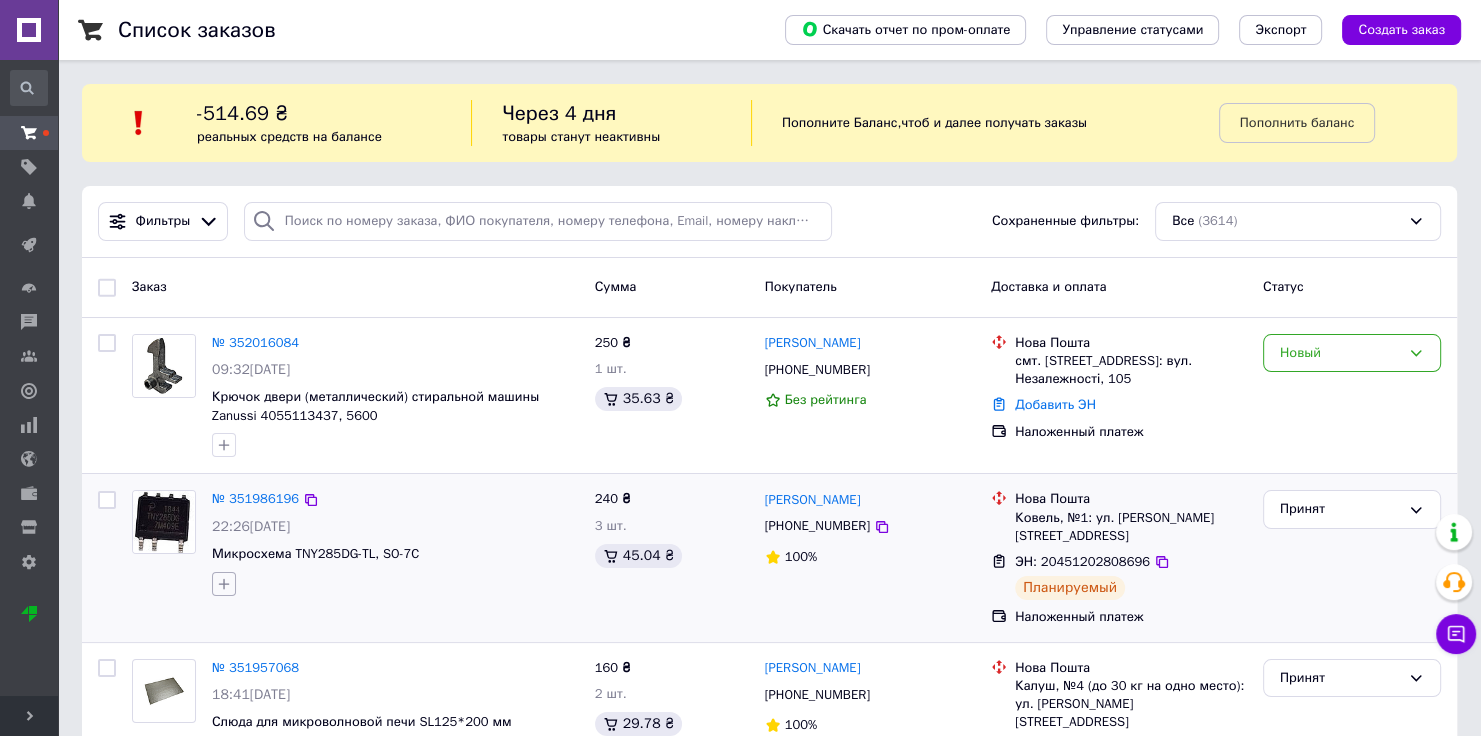 click 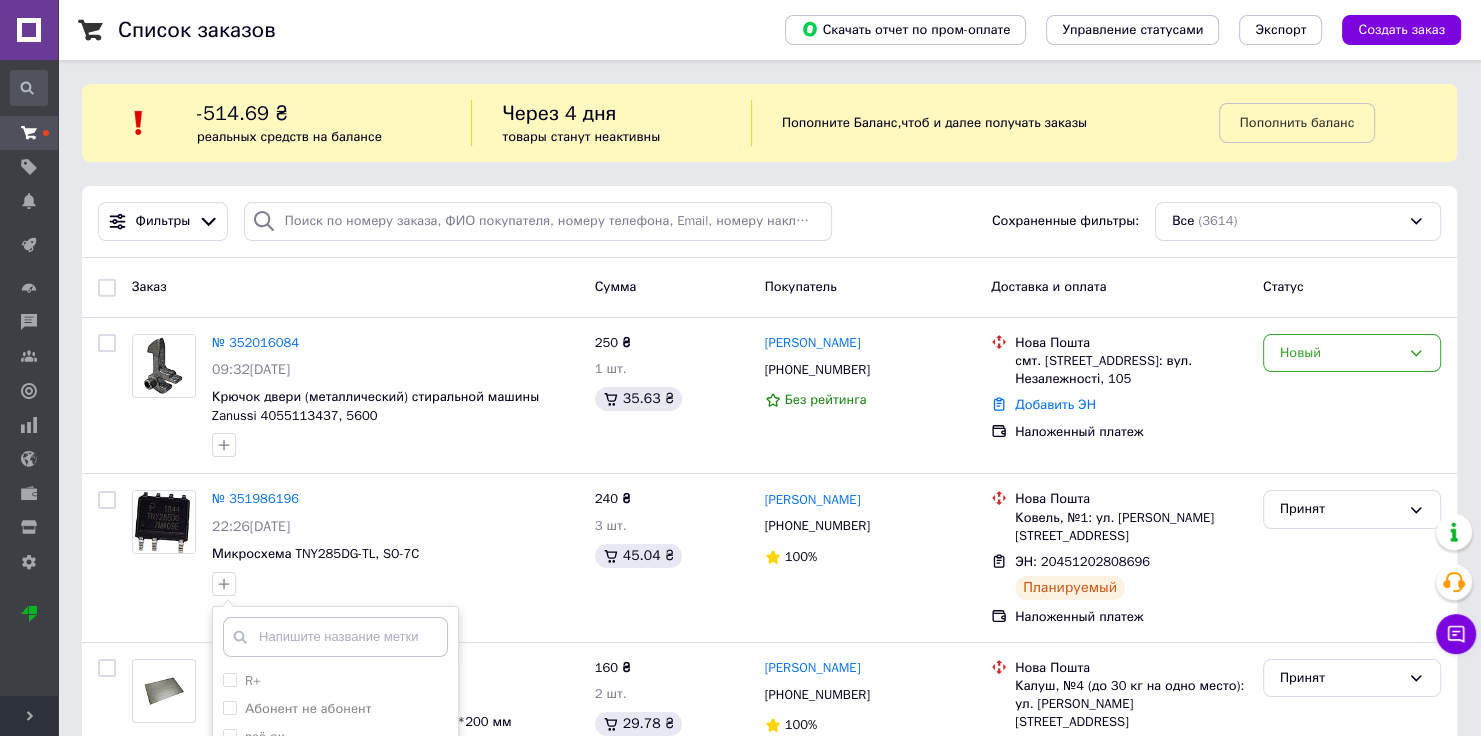 scroll, scrollTop: 160, scrollLeft: 0, axis: vertical 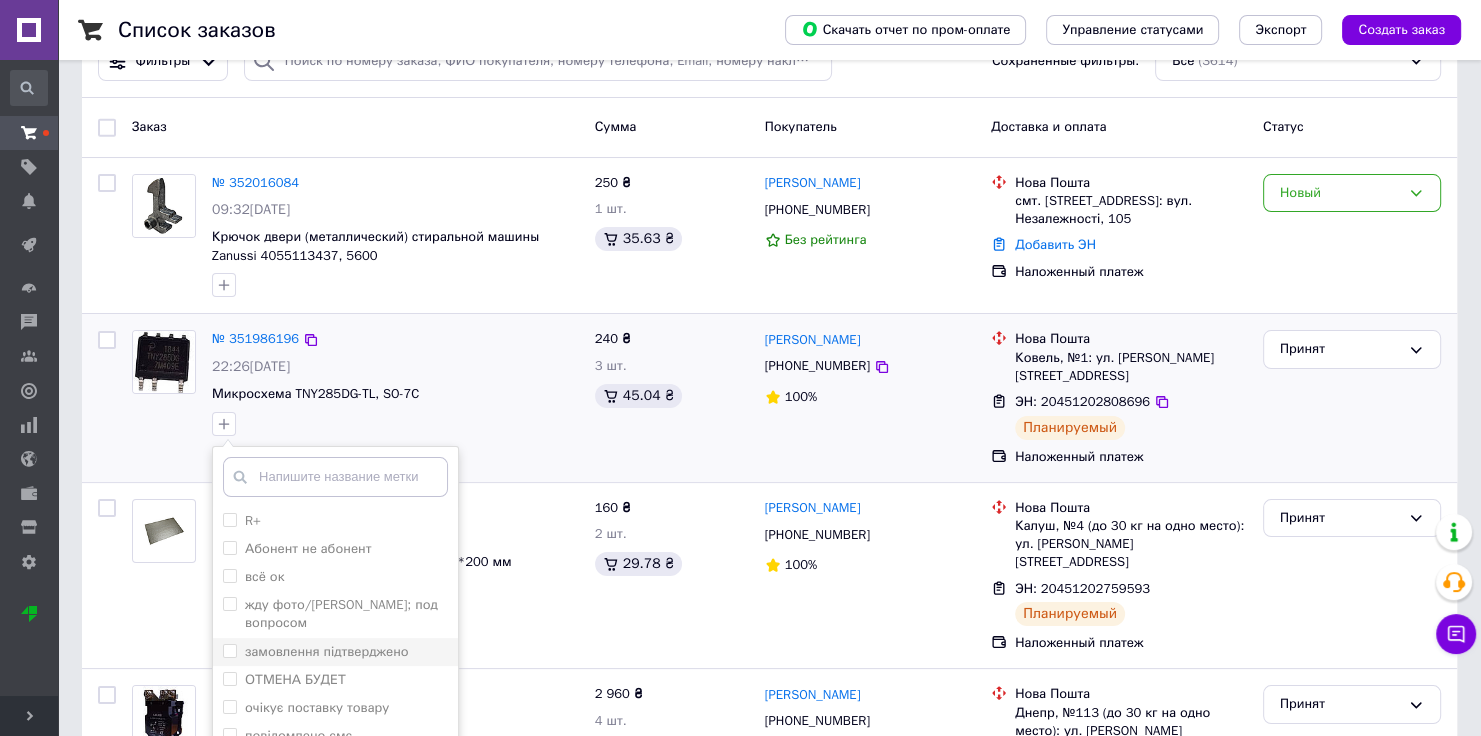 click on "замовлення підтверджено" at bounding box center (327, 651) 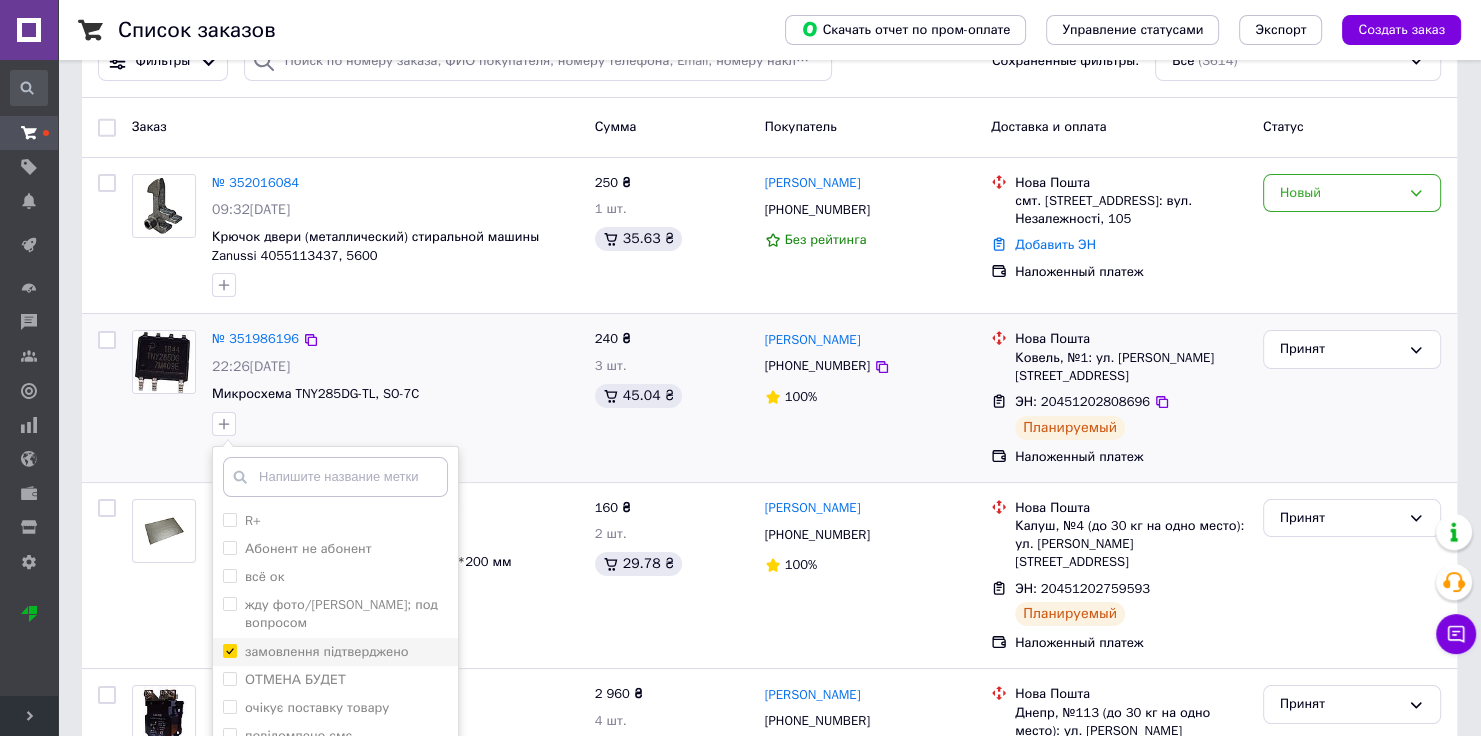 checkbox on "true" 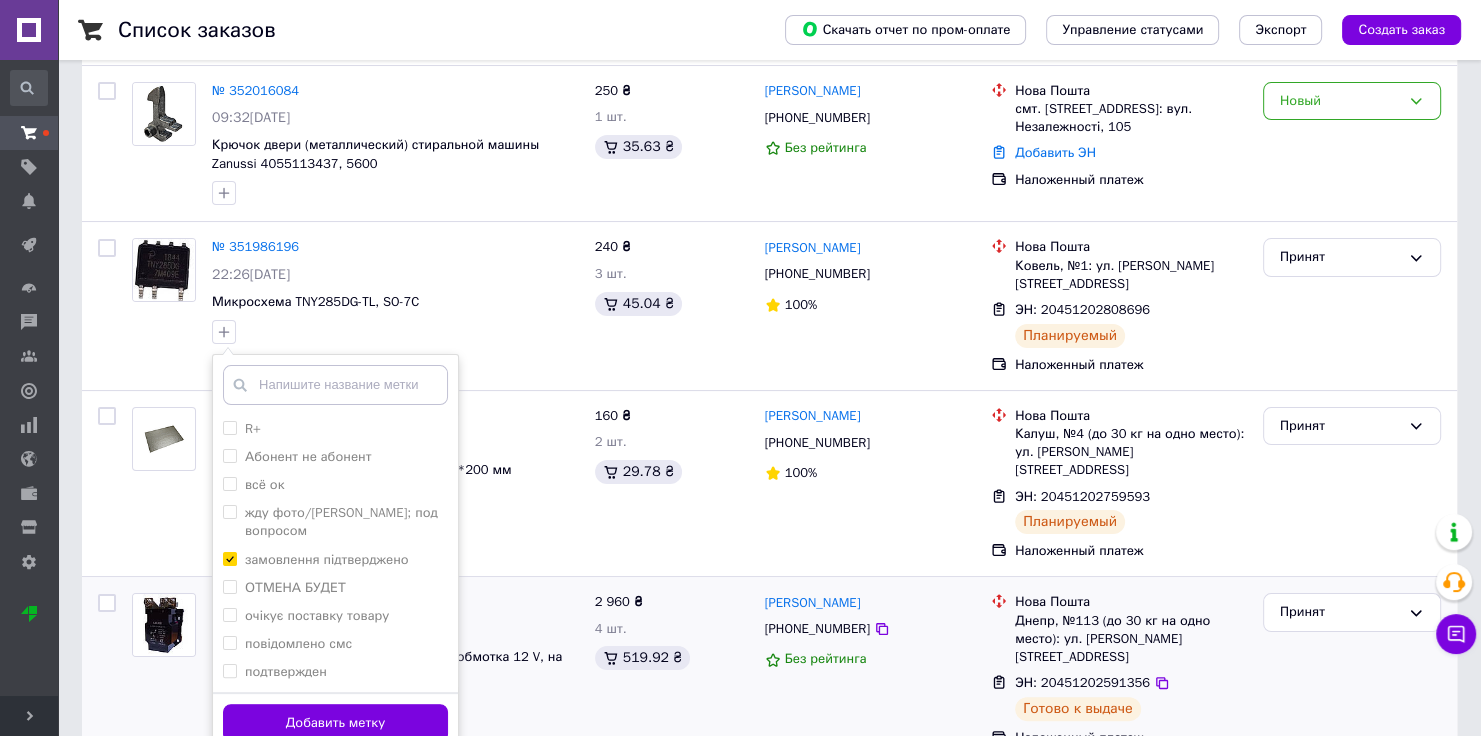 scroll, scrollTop: 480, scrollLeft: 0, axis: vertical 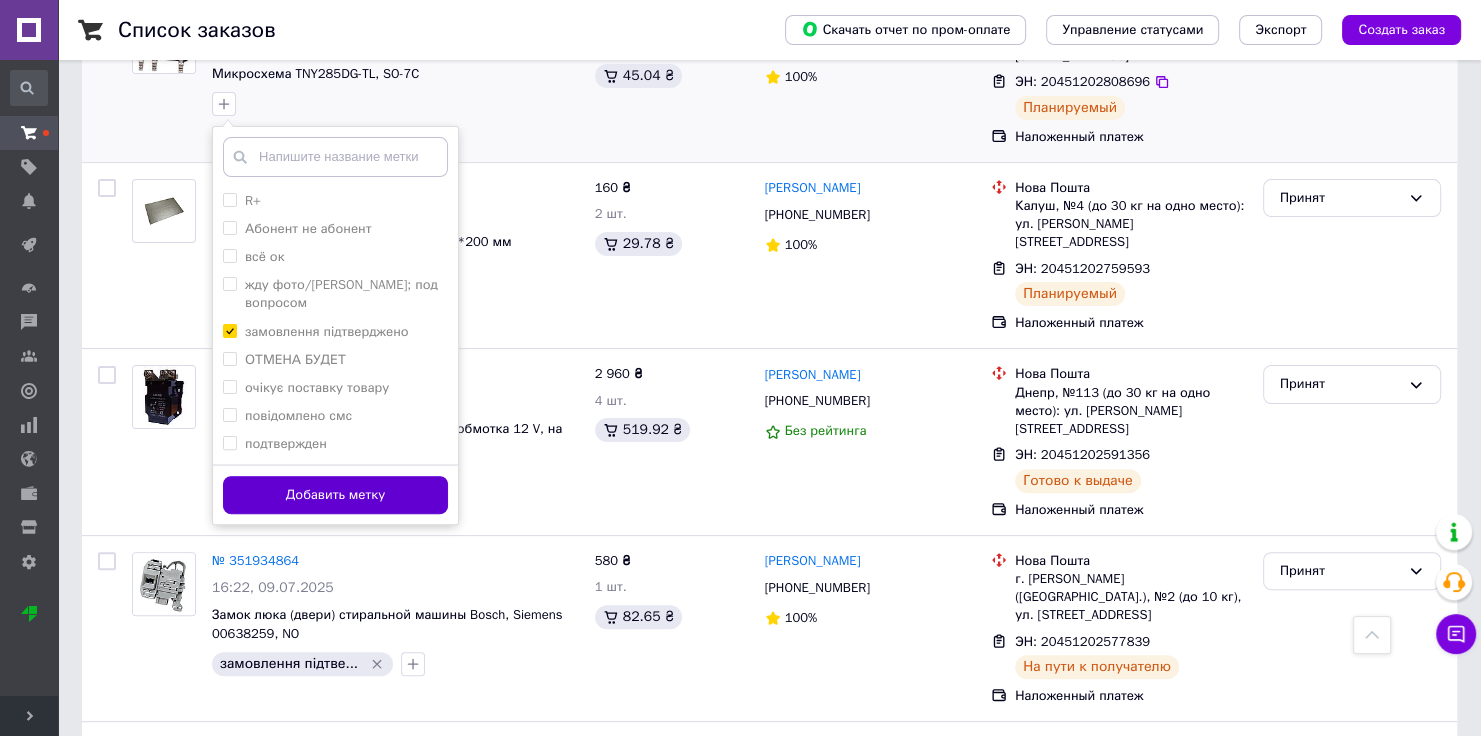 click on "Добавить метку" at bounding box center [335, 495] 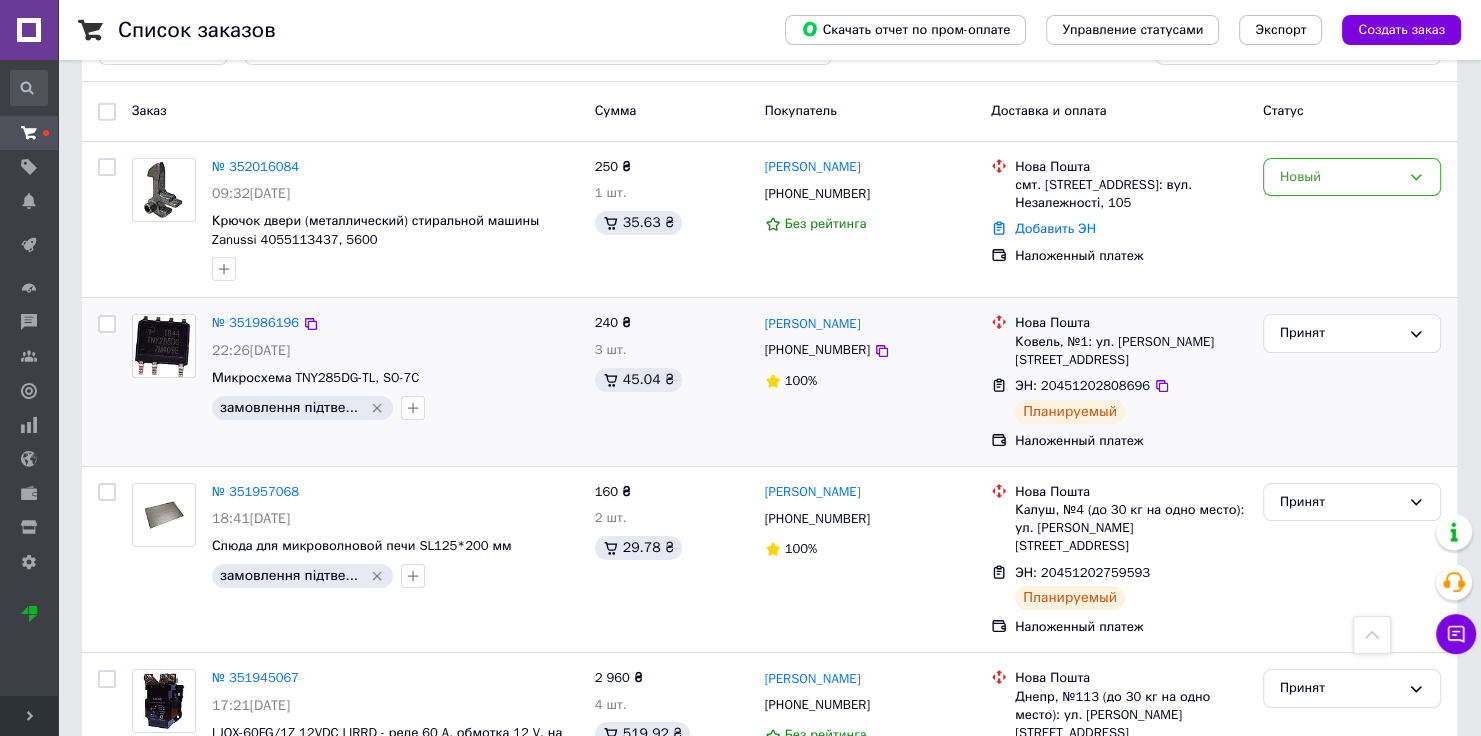 scroll, scrollTop: 0, scrollLeft: 0, axis: both 